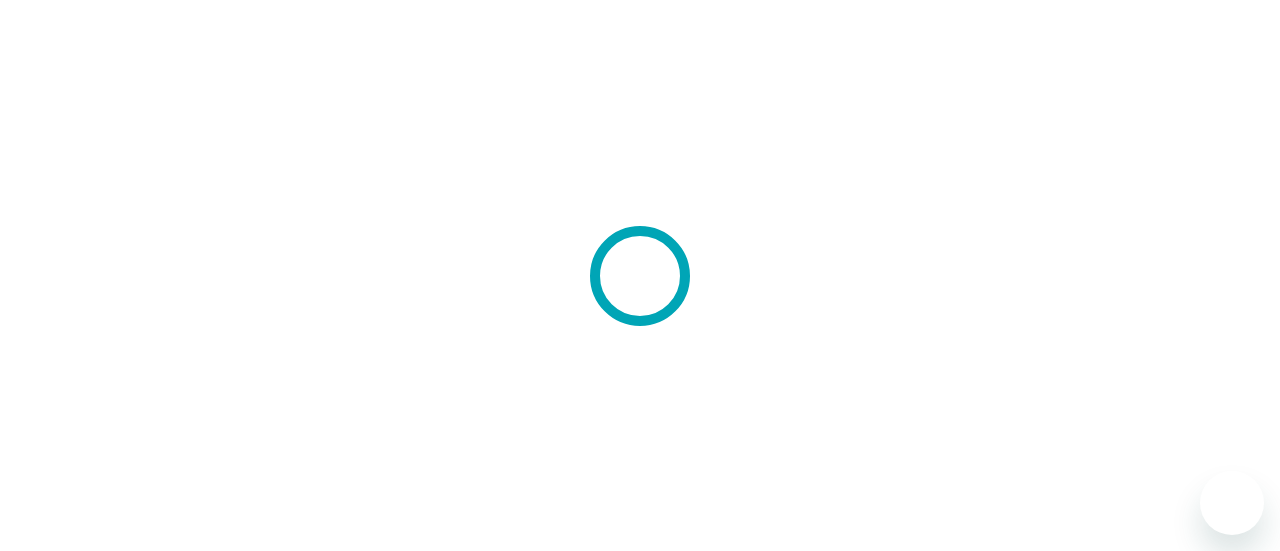 scroll, scrollTop: 0, scrollLeft: 0, axis: both 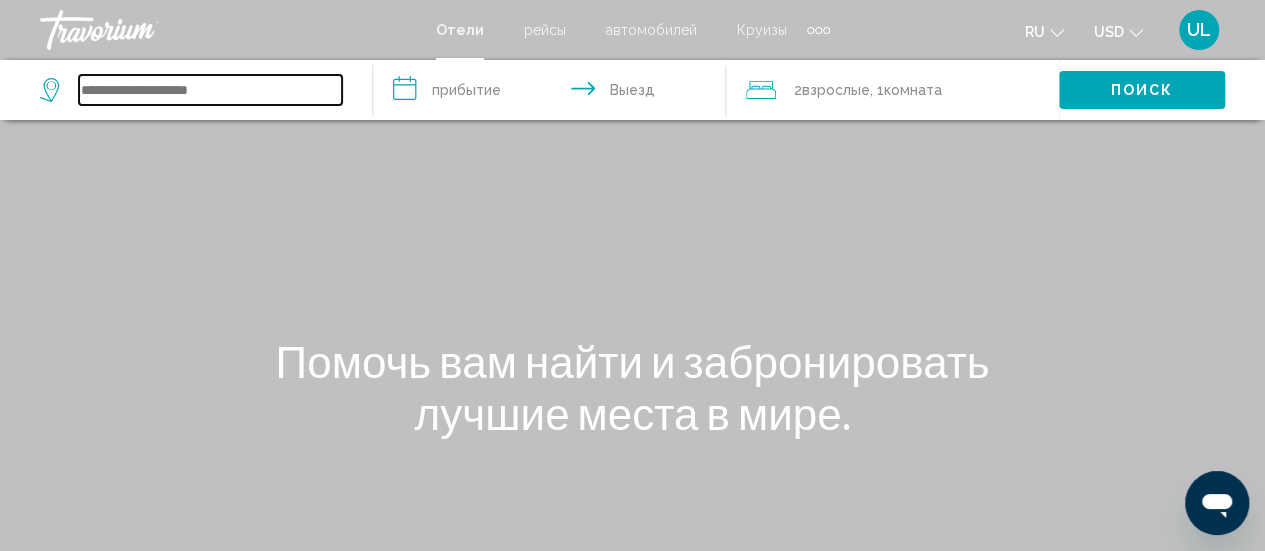 click at bounding box center (210, 90) 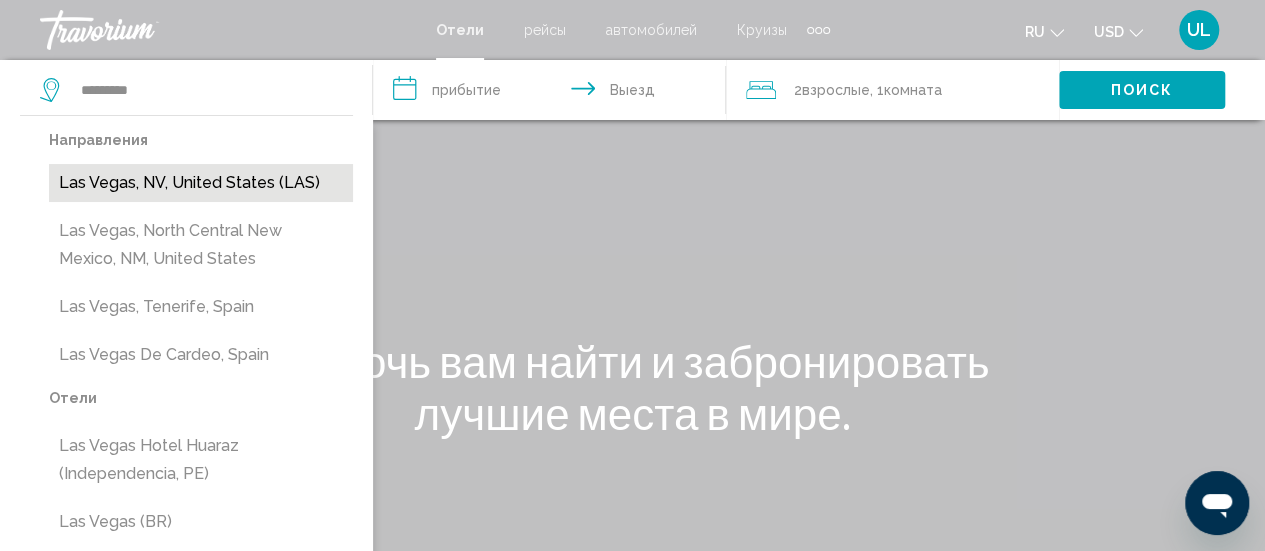 click on "Las Vegas, NV, United States (LAS)" at bounding box center [201, 183] 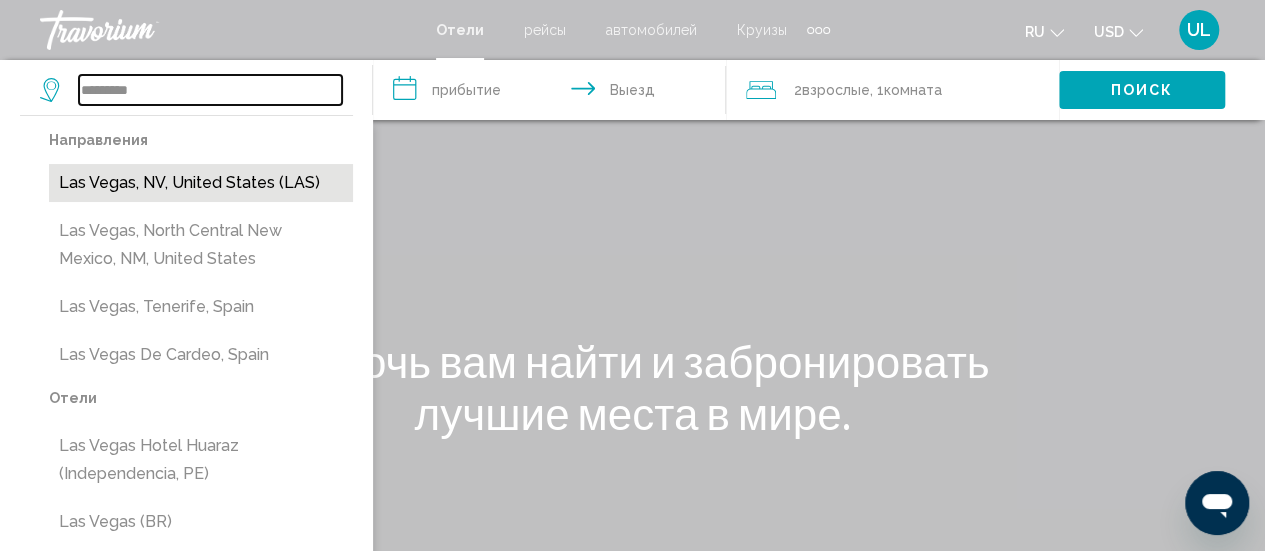 type on "**********" 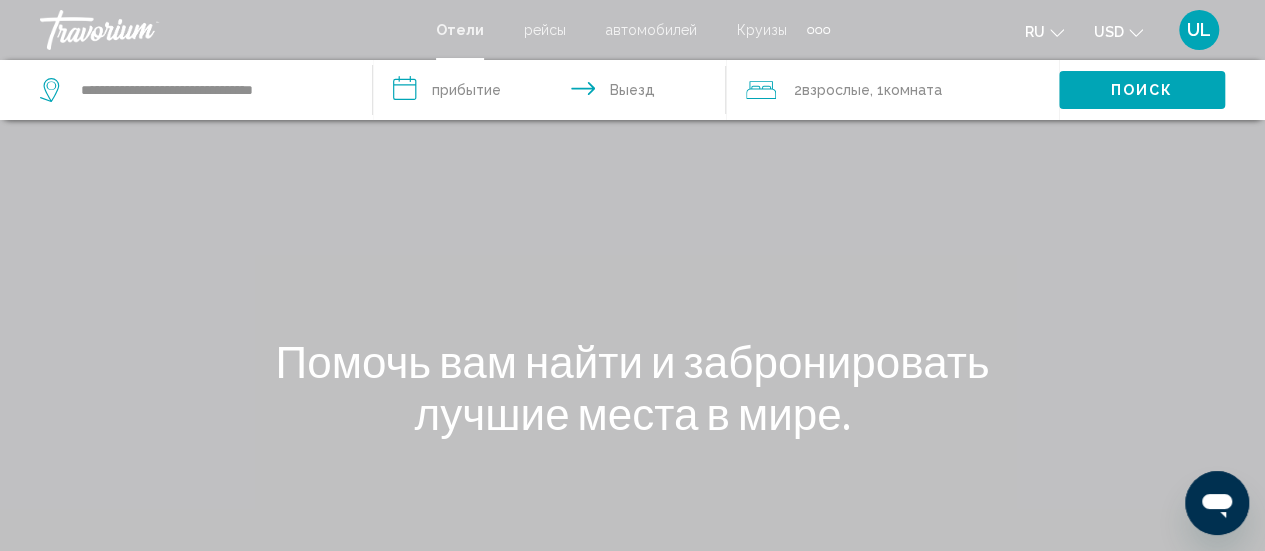 click on "**********" at bounding box center [553, 93] 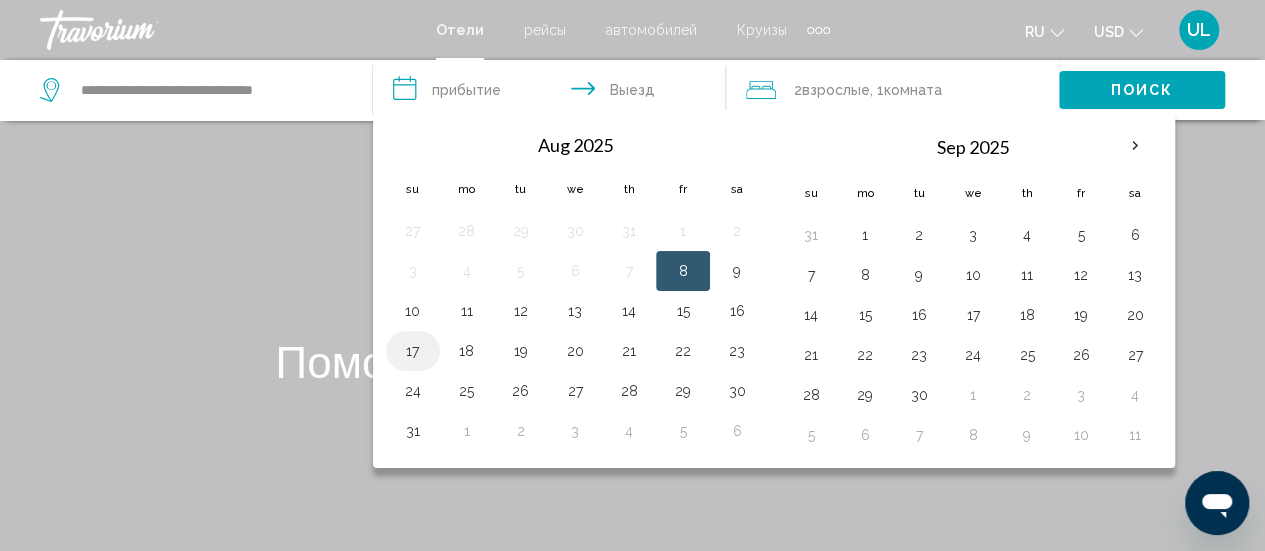 click on "17" at bounding box center (413, 351) 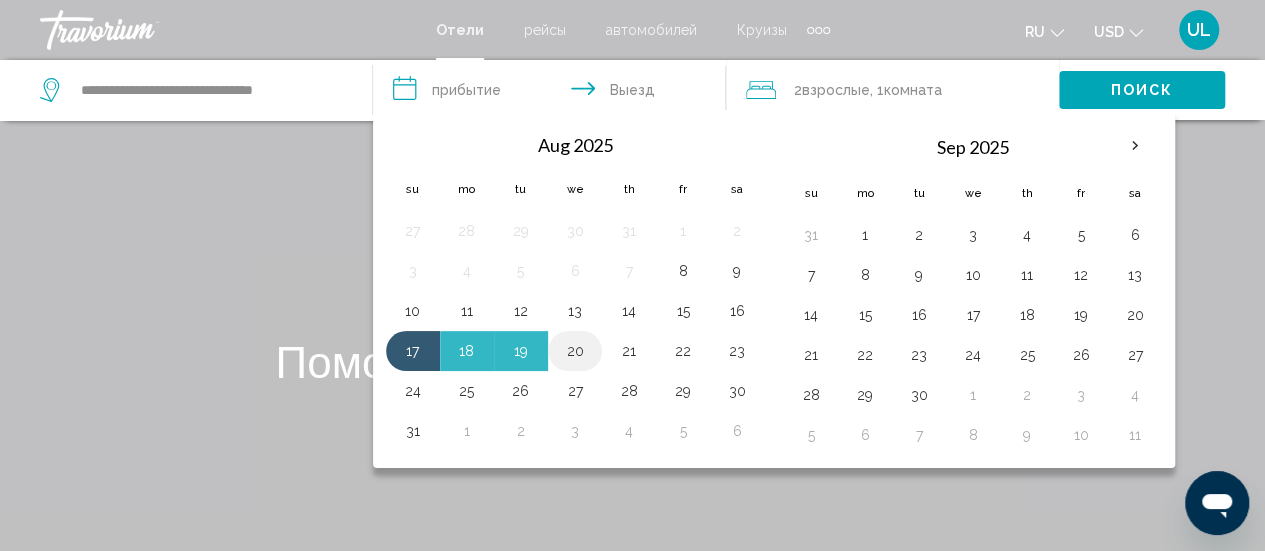 click on "20" at bounding box center (575, 351) 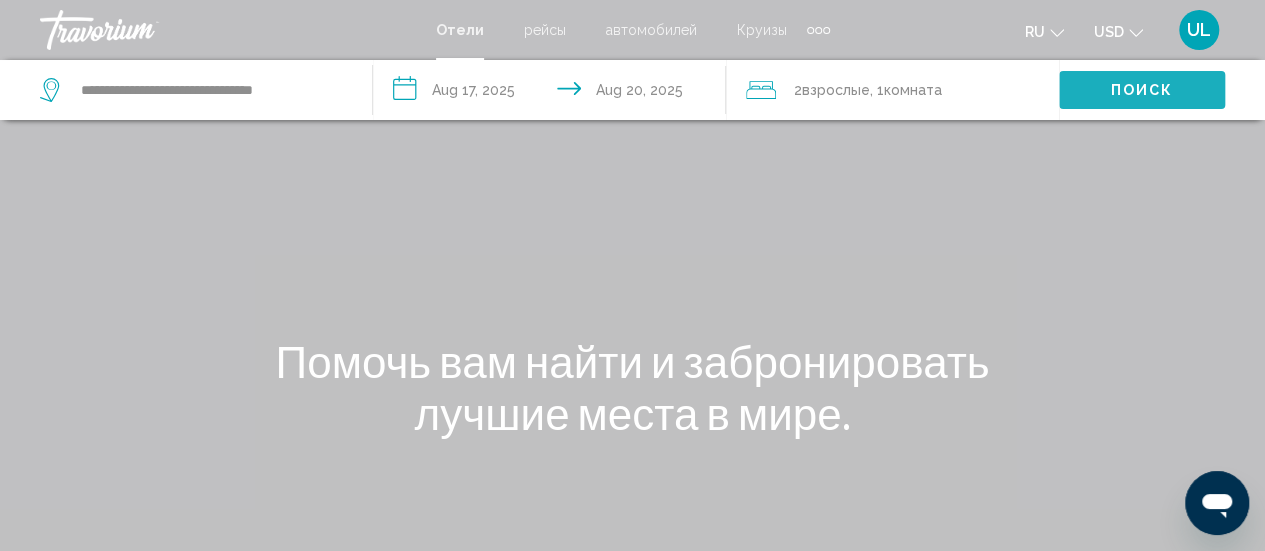 click on "Поиск" at bounding box center (1142, 91) 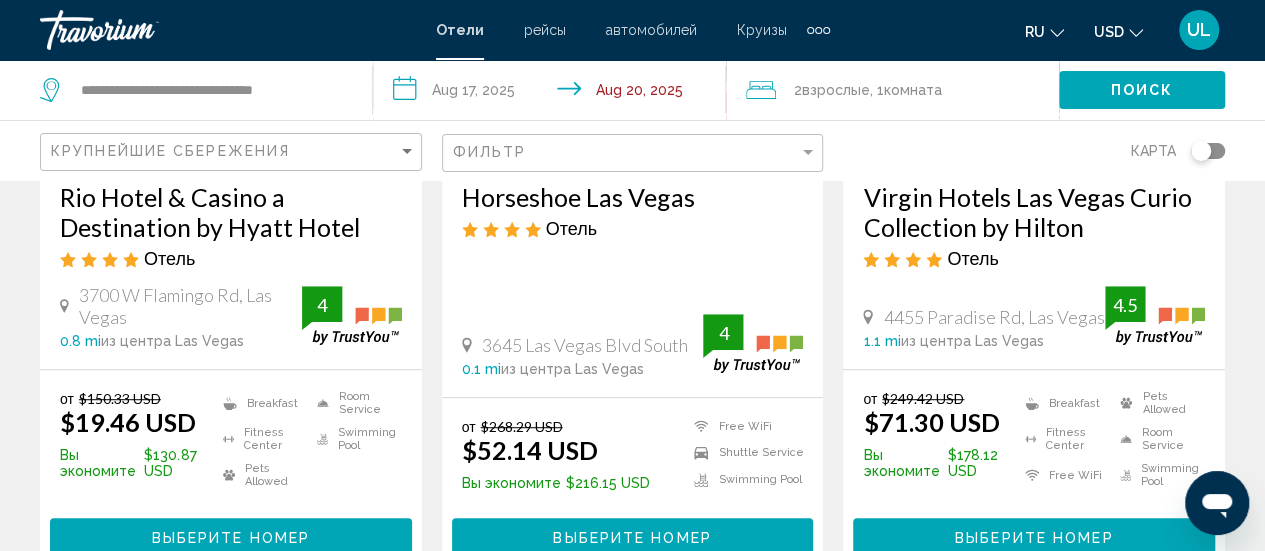 scroll, scrollTop: 422, scrollLeft: 0, axis: vertical 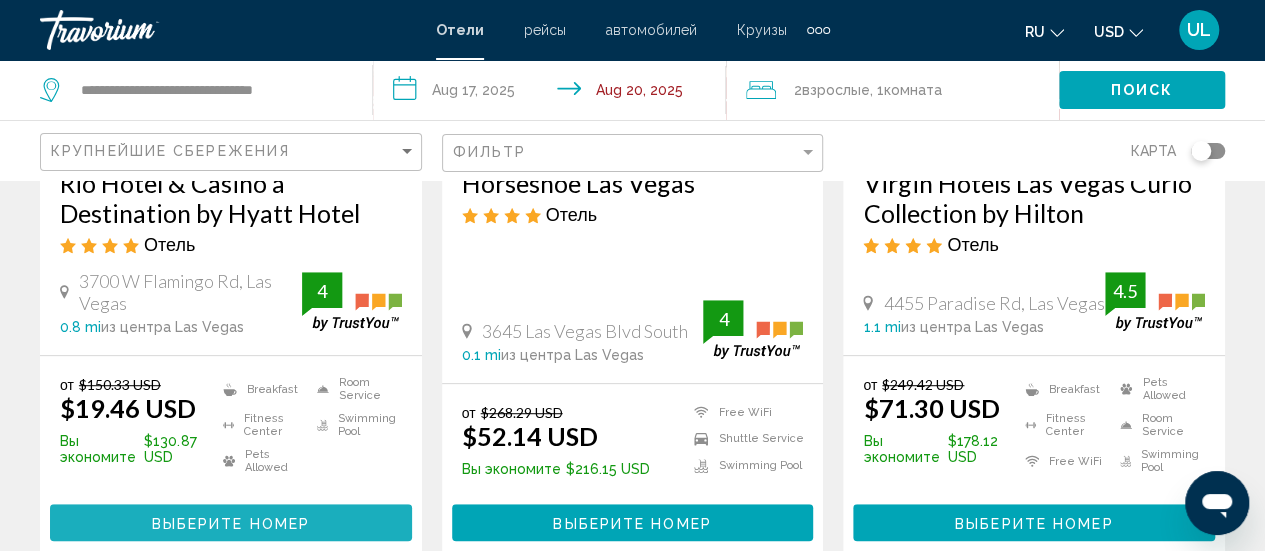 click on "Выберите номер" at bounding box center (231, 523) 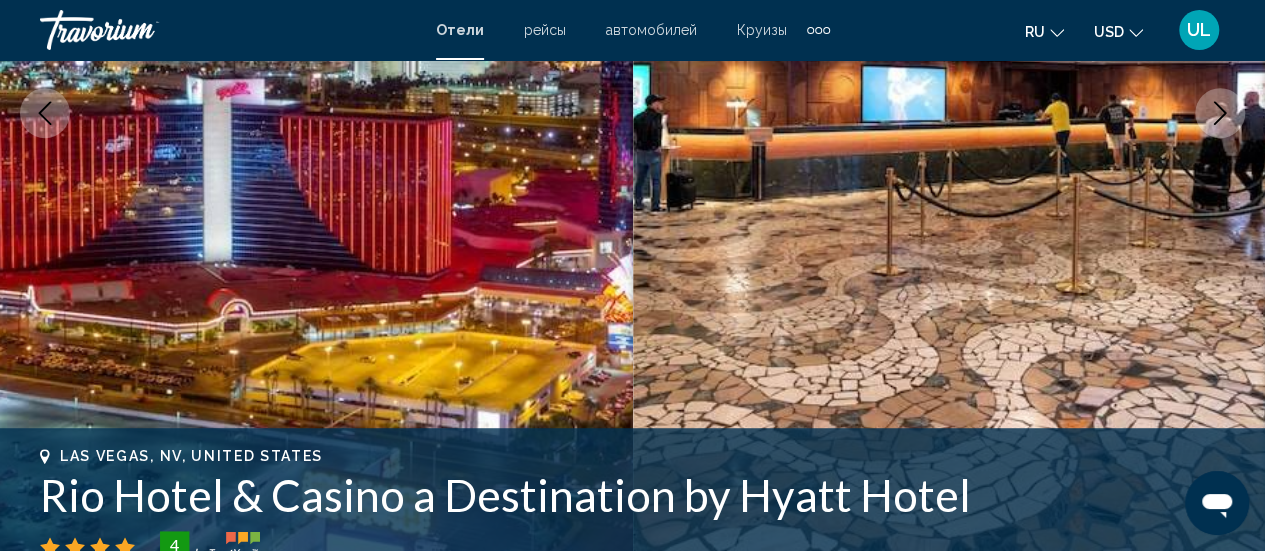 scroll, scrollTop: 259, scrollLeft: 0, axis: vertical 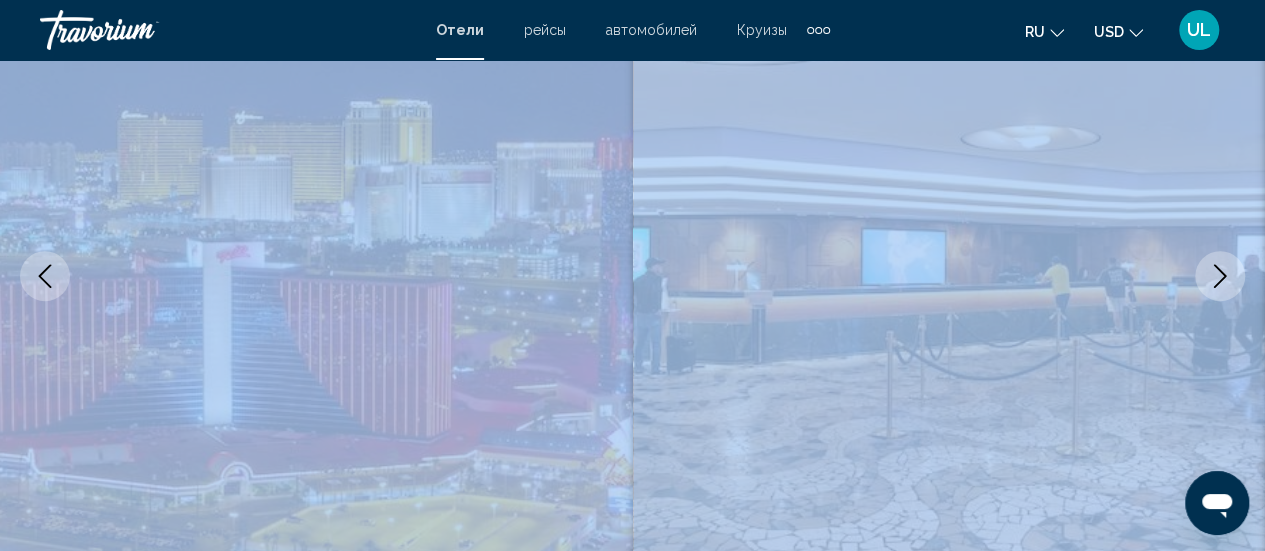 click on "Перейти к основному содержанию Отели рейсы автомобилей Круизы деятельность Отели рейсы автомобилей Круизы деятельность ru English Español Français Italiano Português русский USD USD ($) MXN (Mex$) CAD (Can$) GBP (£) EUR (€) AUD (A$) NZD (NZ$) CNY (CN¥) UL Авторизоваться Las Vegas, [STATE], [COUNTRY] Rio Hotel & Casino a Destination by Hyatt Hotel 4 адрес [NUMBER] [STREET], Las Vegas [STATE] [POSTAL_CODE], [COUNTRY] Резюме Фотографий Удобства Место нахождения Номера Отзывы Резюме Тип Hotel адрес" at bounding box center (632, 16) 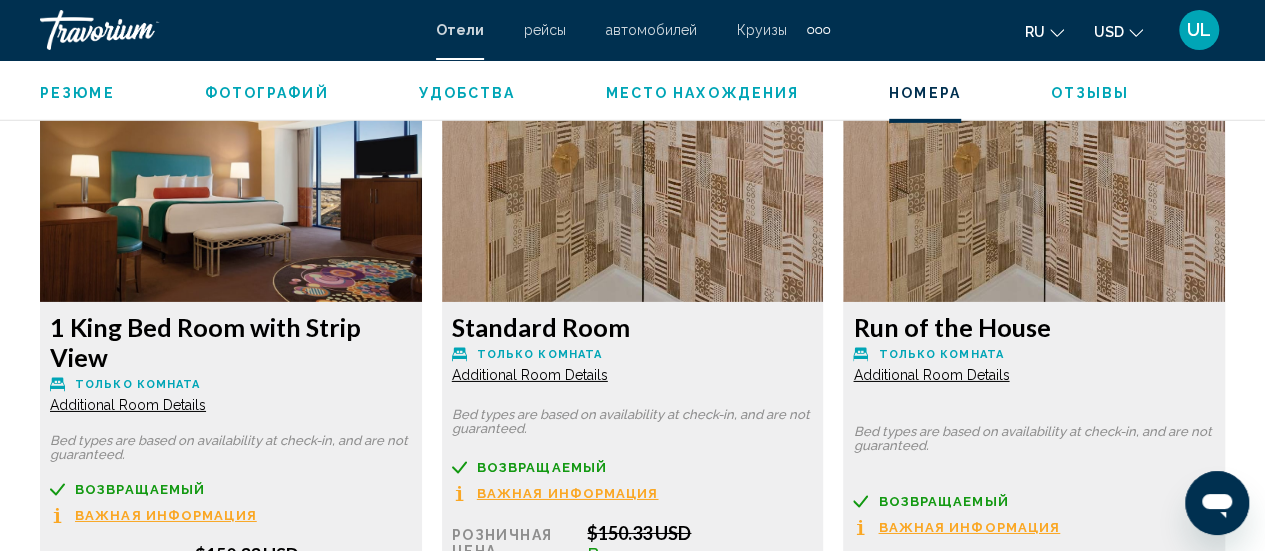 scroll, scrollTop: 3283, scrollLeft: 0, axis: vertical 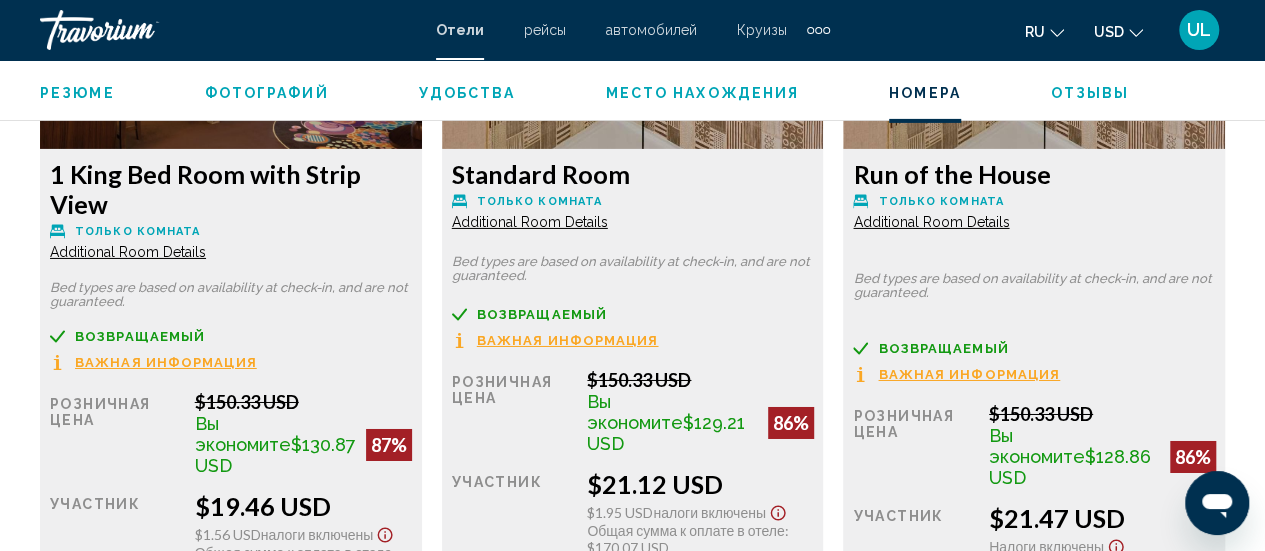 click on "Важная информация" at bounding box center [166, 362] 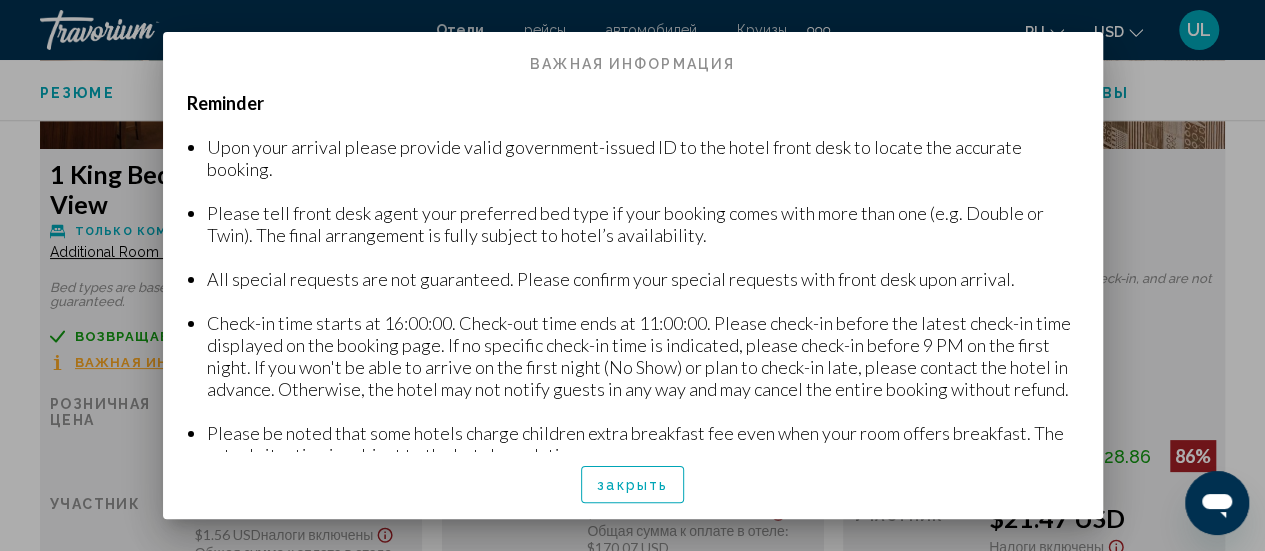 scroll, scrollTop: 0, scrollLeft: 0, axis: both 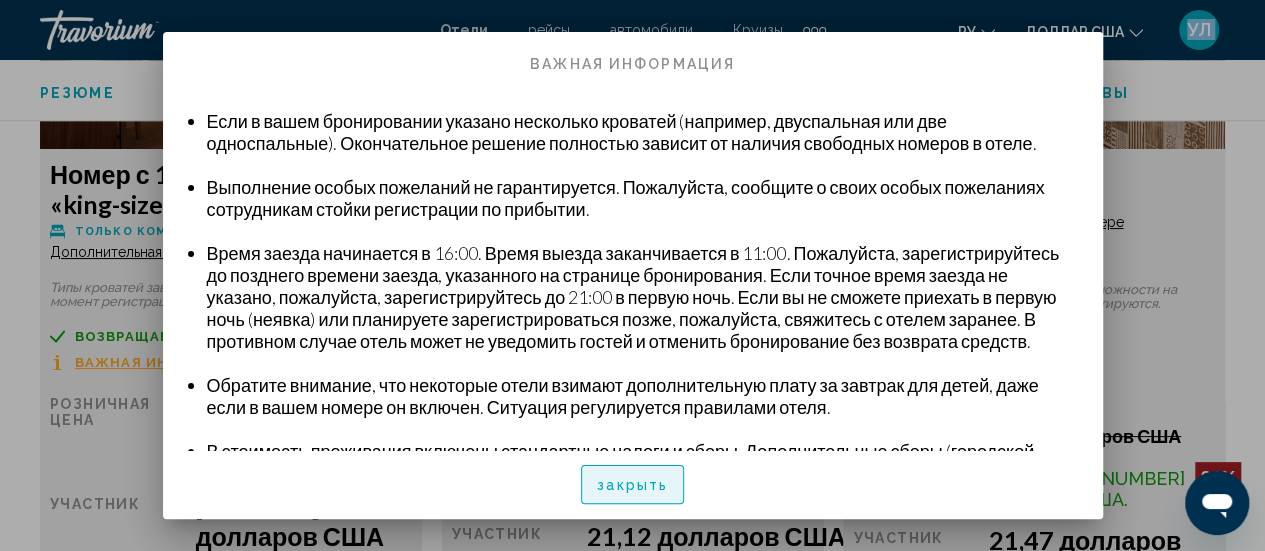 click on "закрыть" at bounding box center (632, 486) 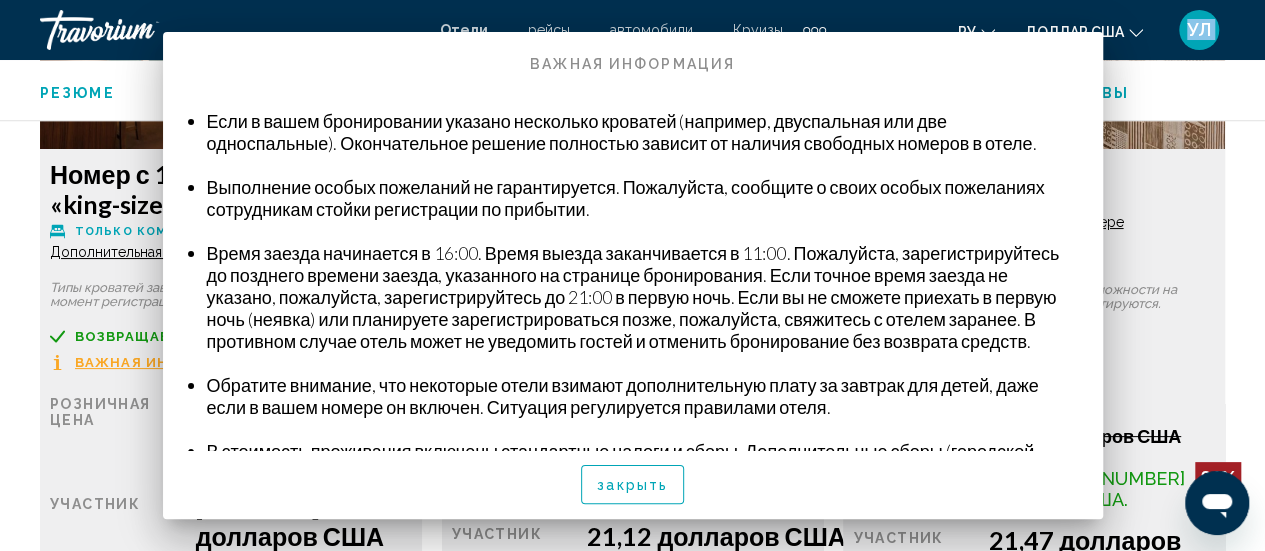 scroll, scrollTop: 3283, scrollLeft: 0, axis: vertical 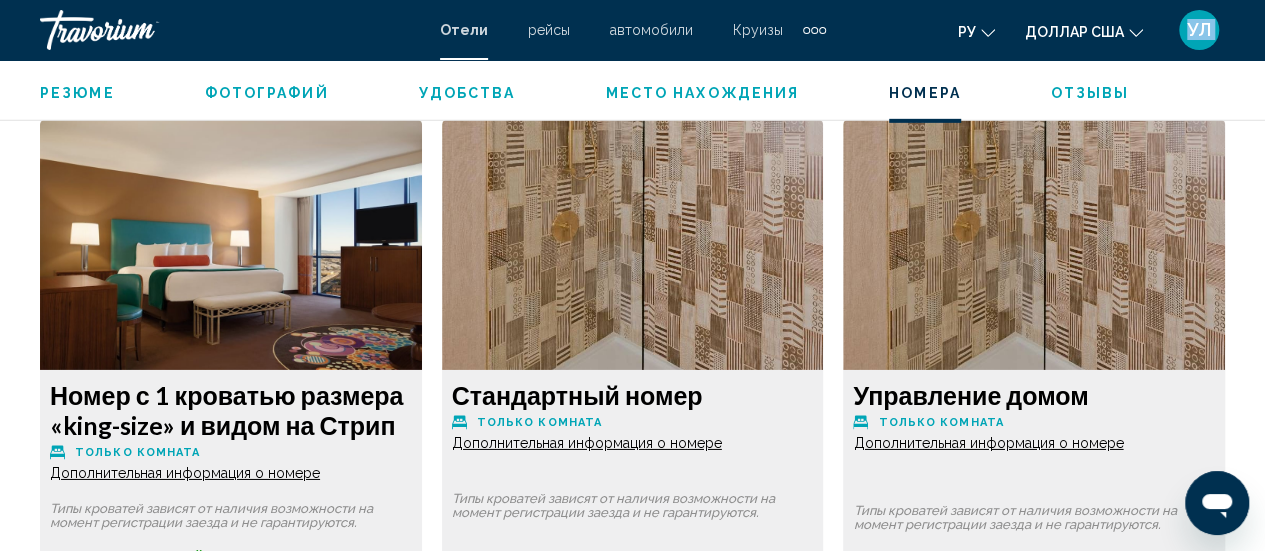 click on "Дополнительная информация о номере" at bounding box center (185, 473) 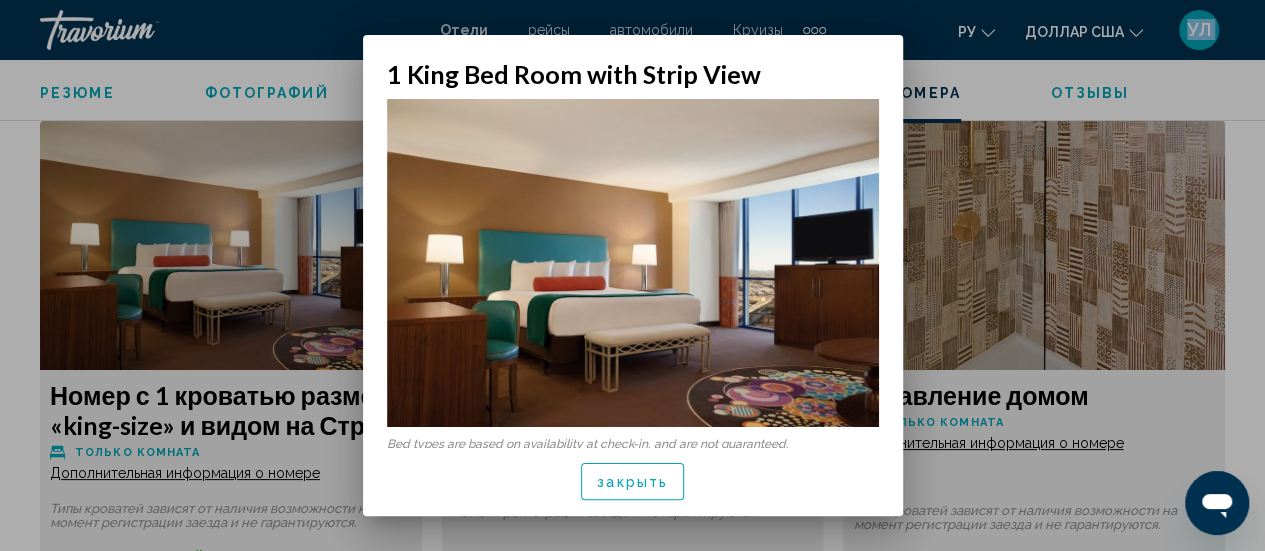 scroll, scrollTop: 0, scrollLeft: 0, axis: both 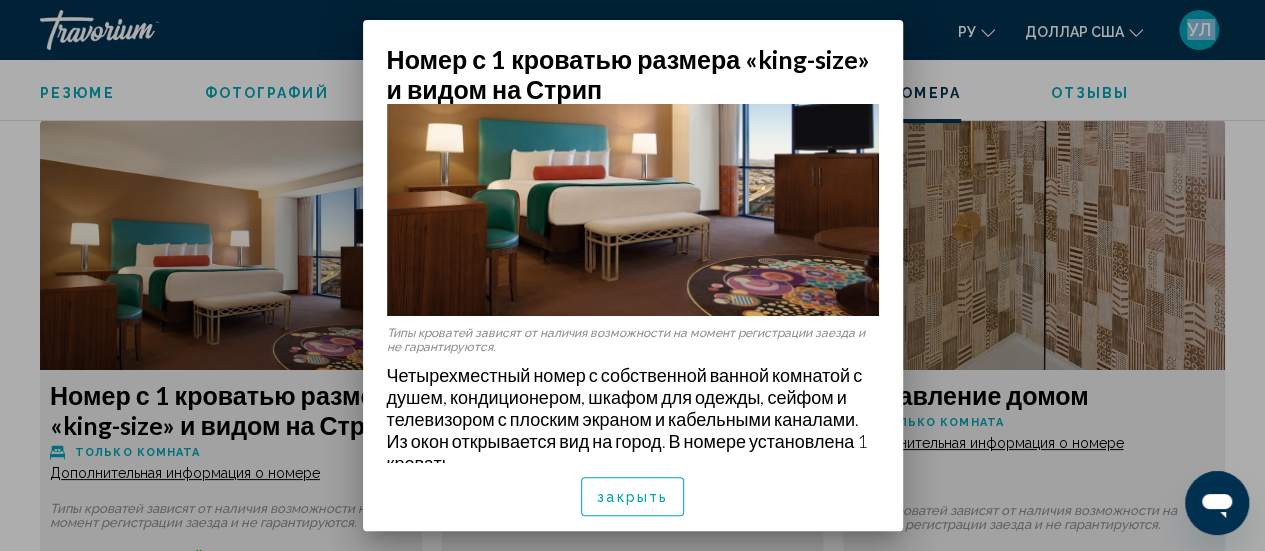 click at bounding box center (633, 152) 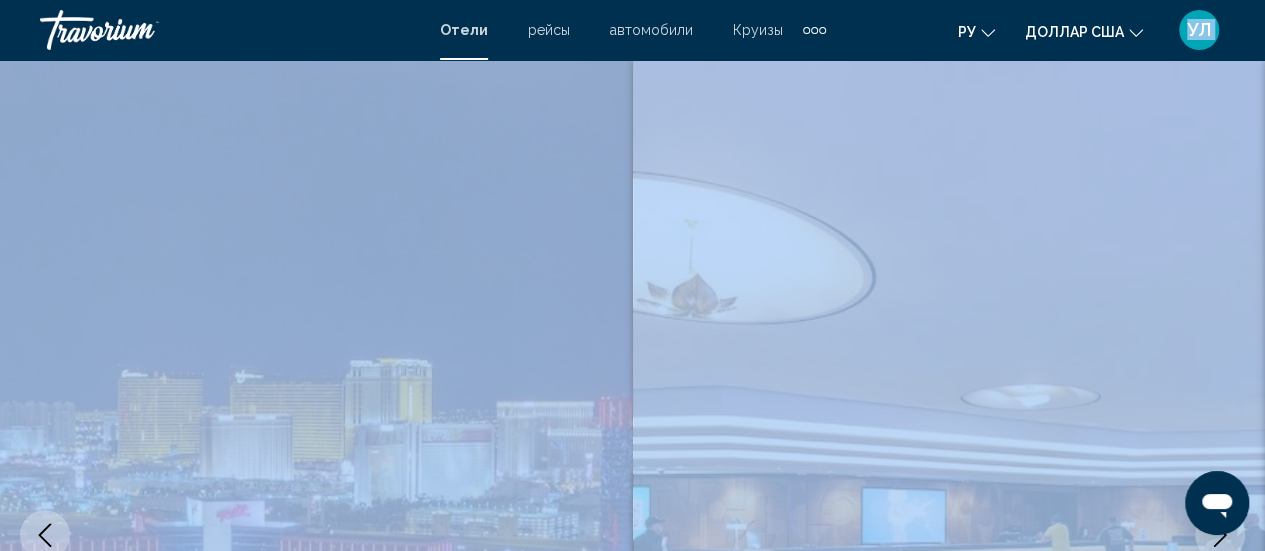 scroll, scrollTop: 3062, scrollLeft: 0, axis: vertical 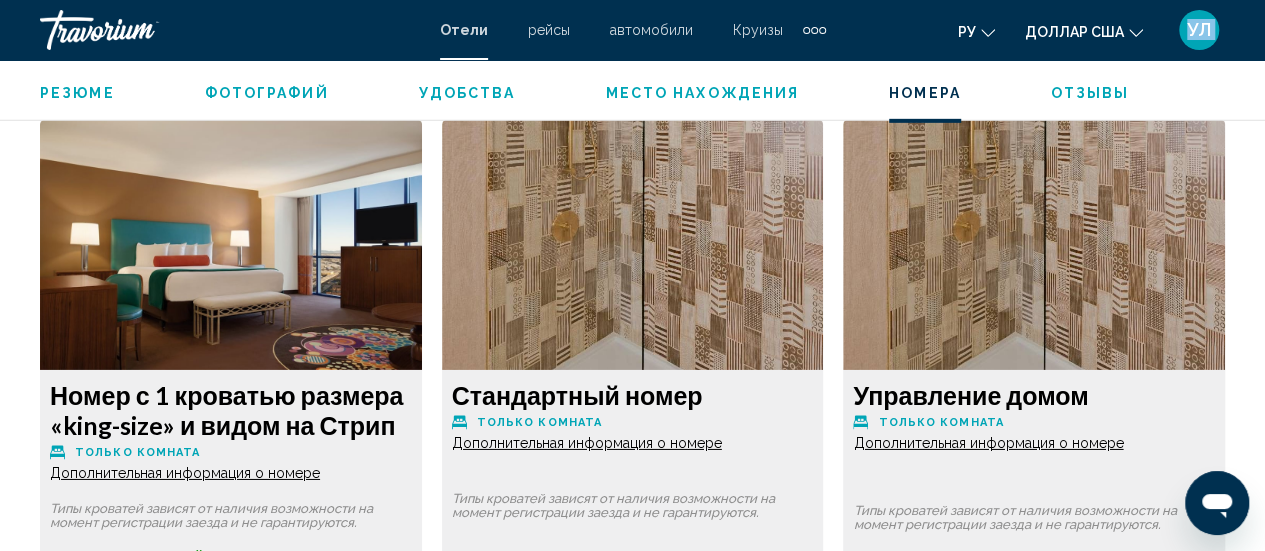 click at bounding box center [231, 245] 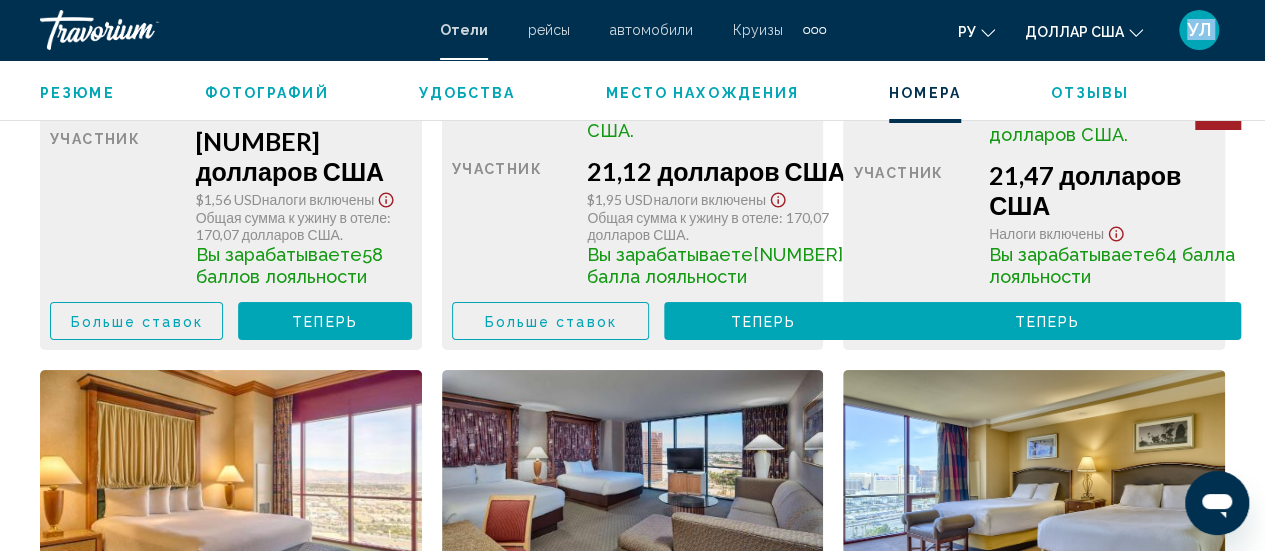 scroll, scrollTop: 3666, scrollLeft: 0, axis: vertical 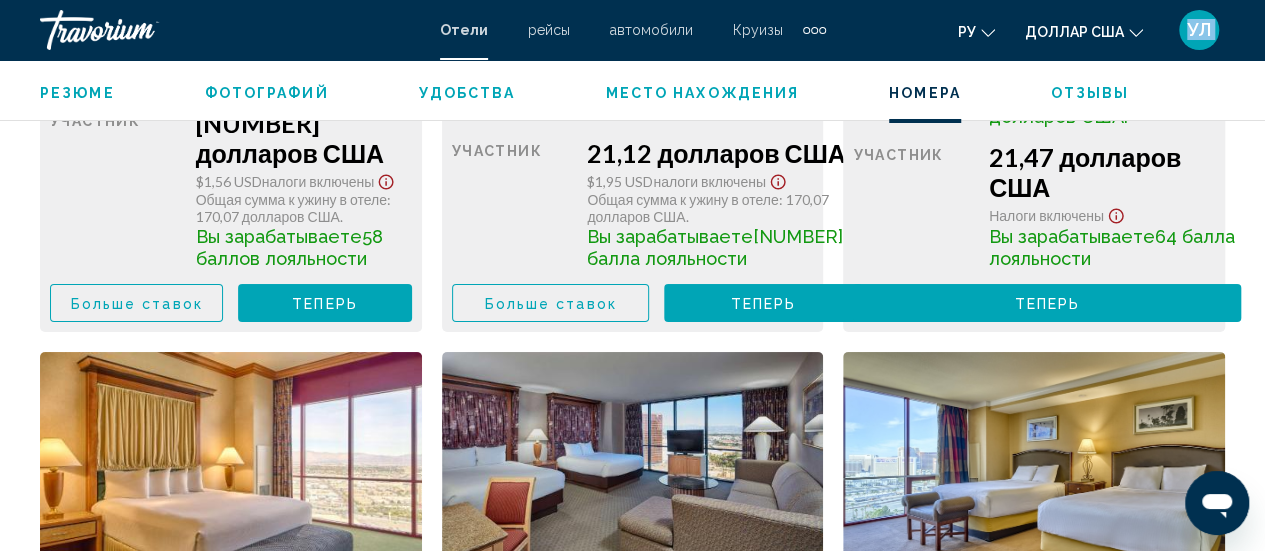click on "Теперь" at bounding box center (325, 304) 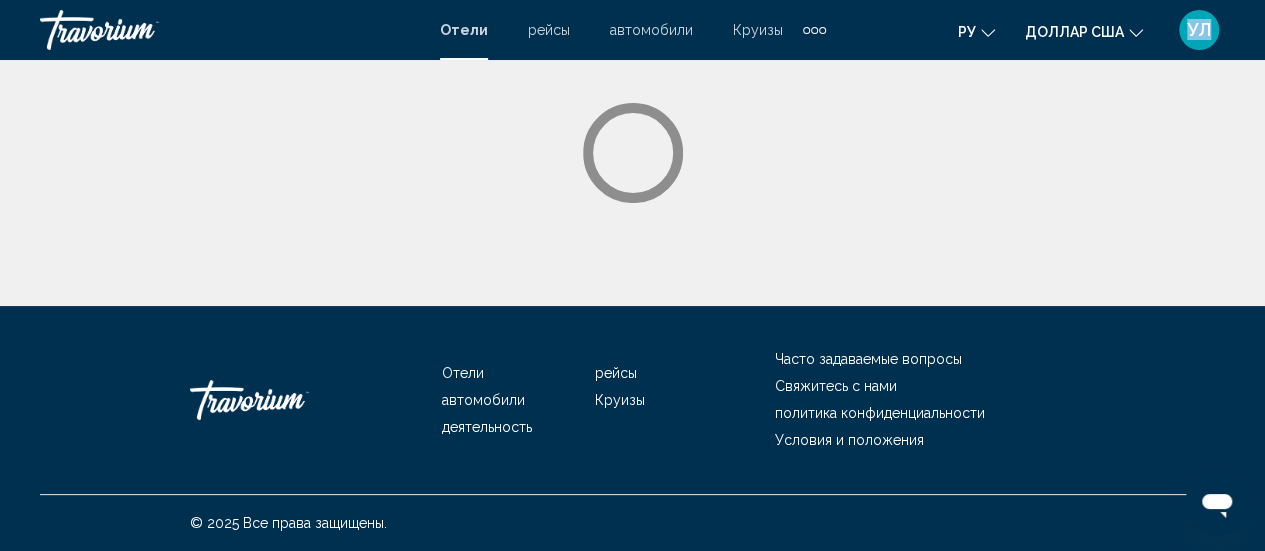 scroll, scrollTop: 0, scrollLeft: 0, axis: both 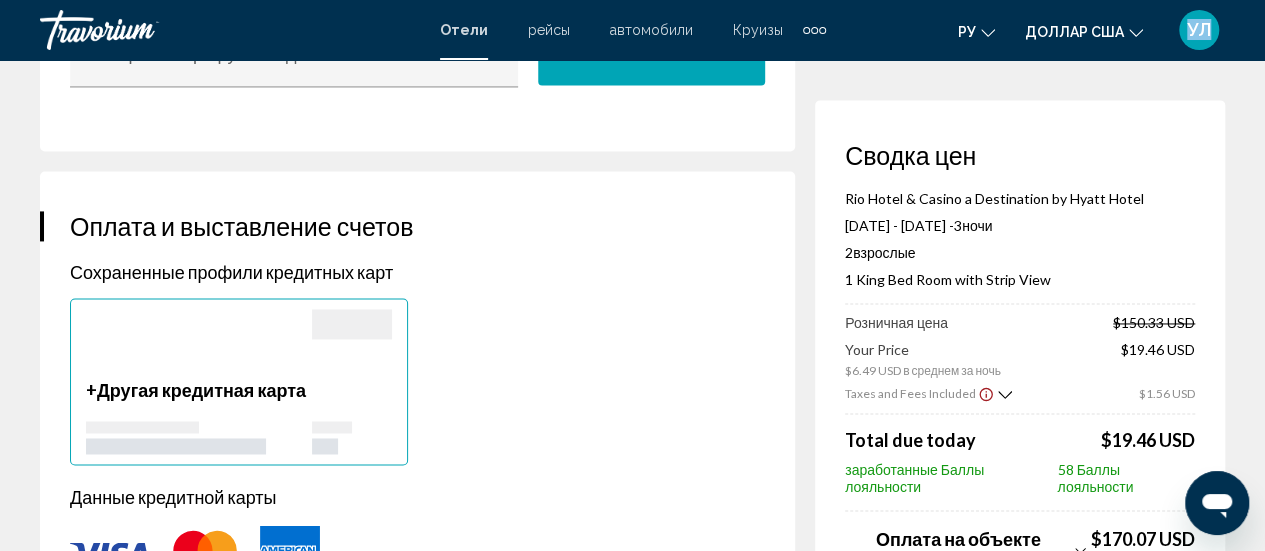 click 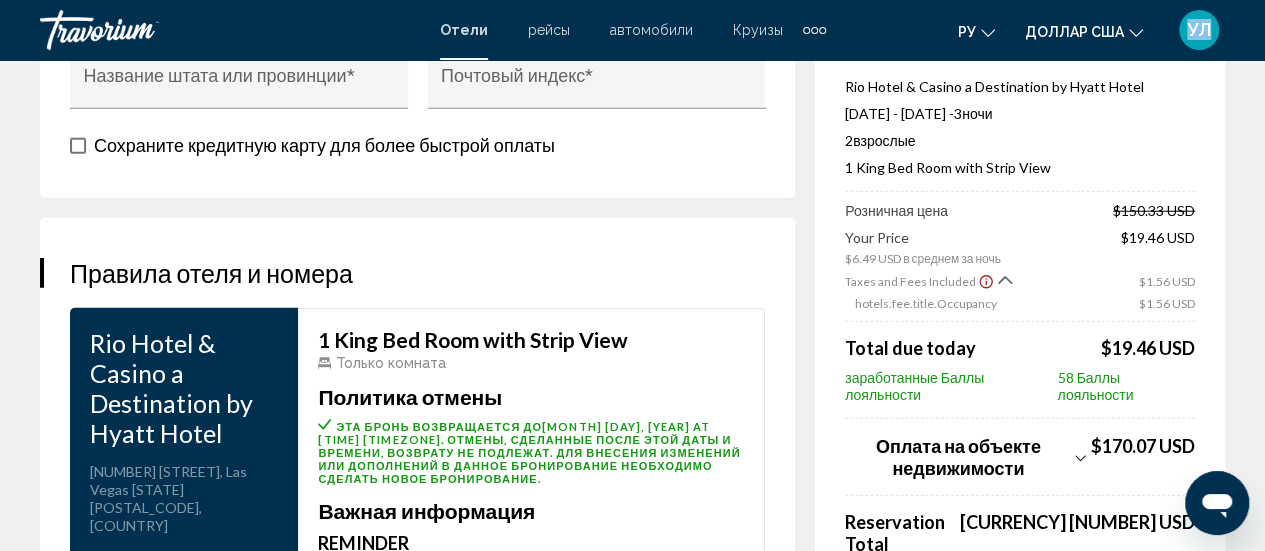 scroll, scrollTop: 2558, scrollLeft: 0, axis: vertical 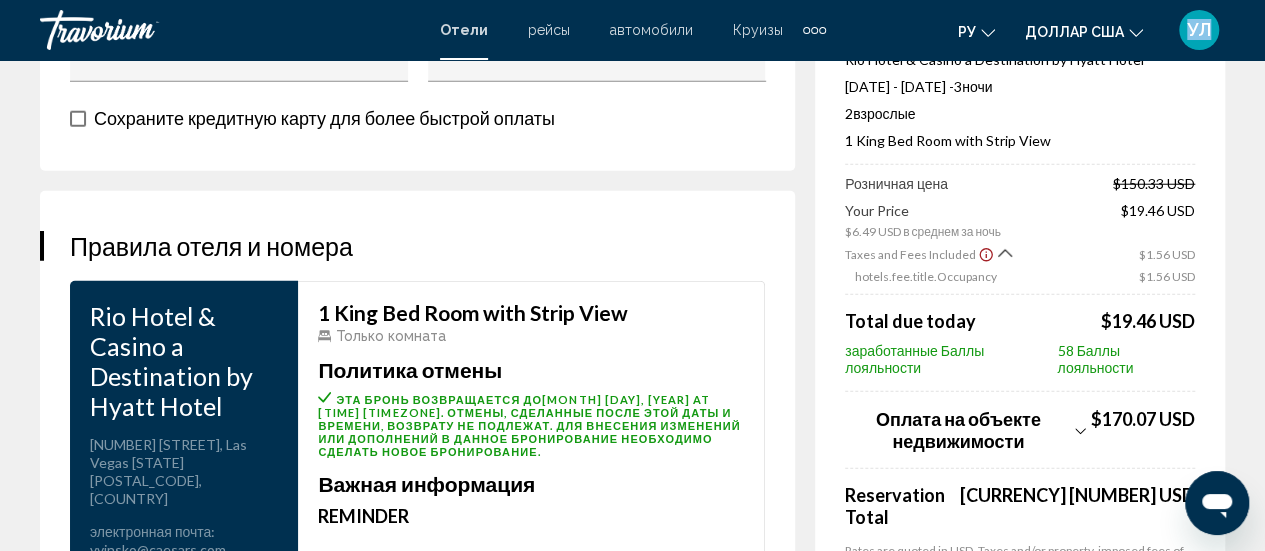drag, startPoint x: 1244, startPoint y: 416, endPoint x: 1237, endPoint y: 440, distance: 25 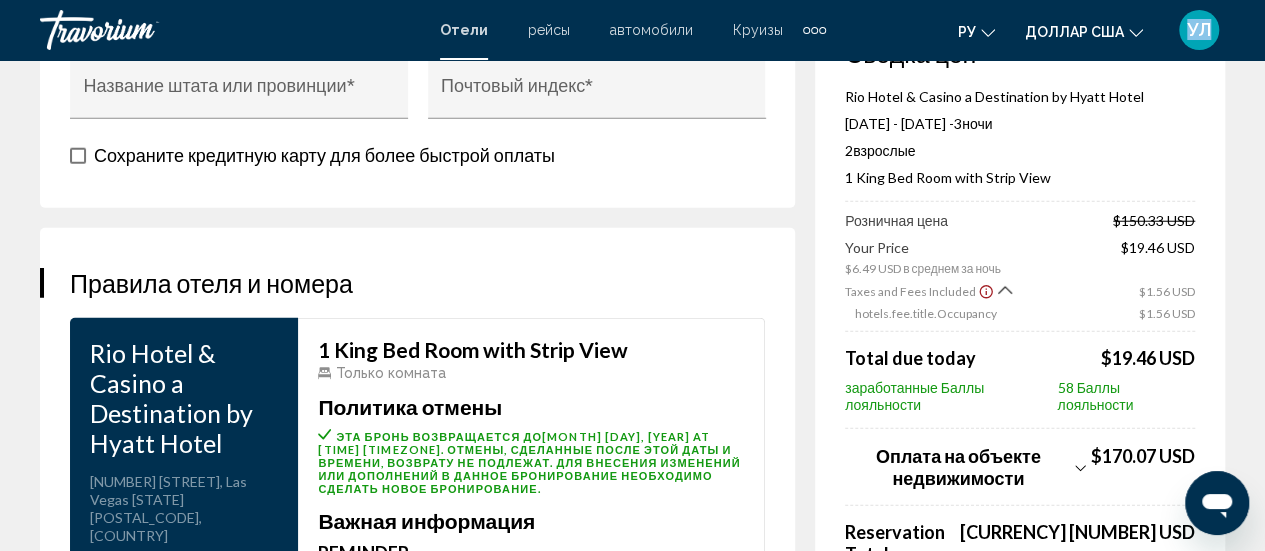 scroll, scrollTop: 2588, scrollLeft: 0, axis: vertical 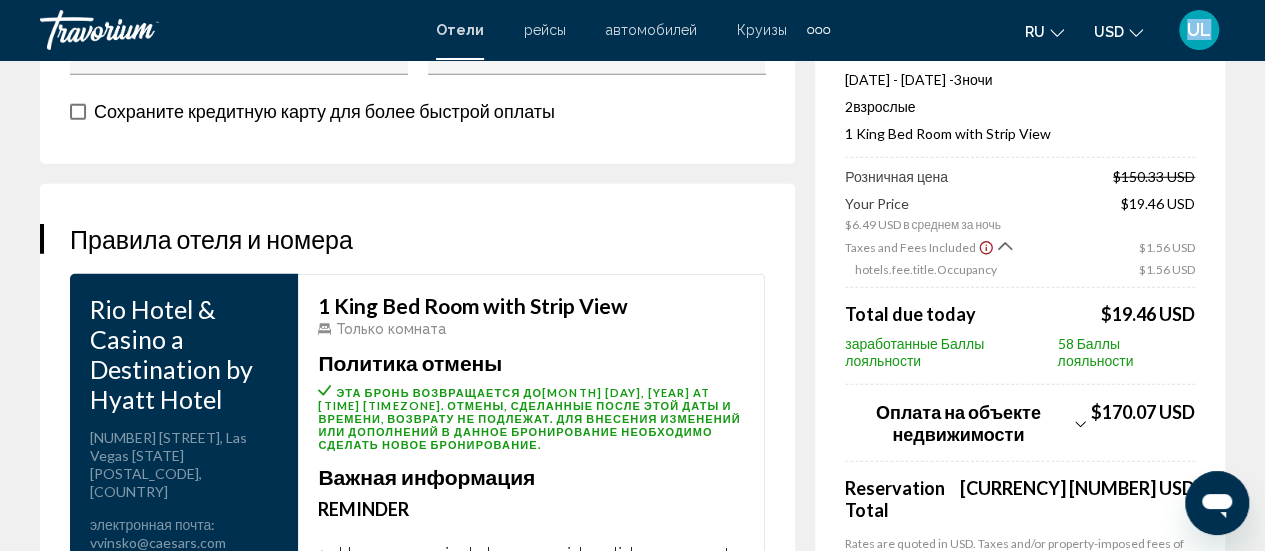 click on "Rio Hotel & Casino a Destination by Hyatt Hotel" at bounding box center [1020, 52] 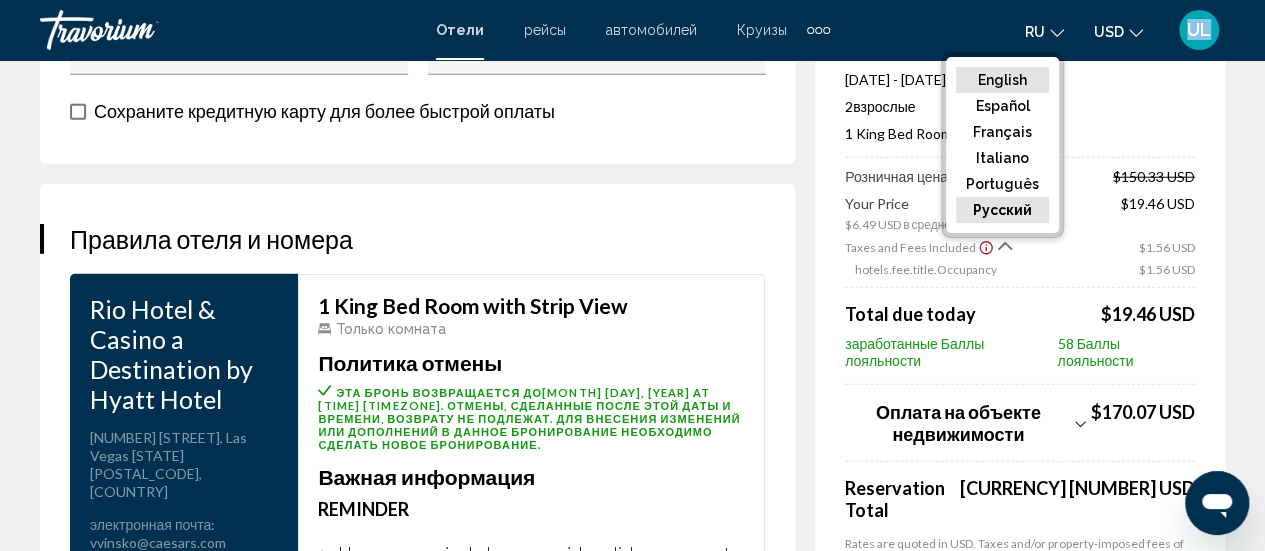 click on "English" 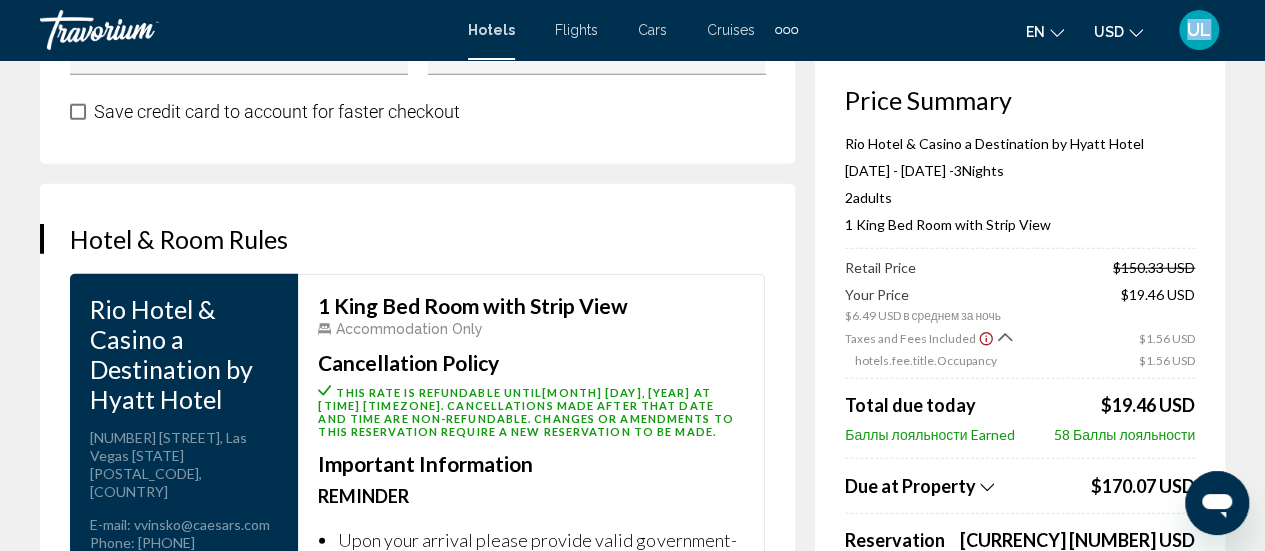 click 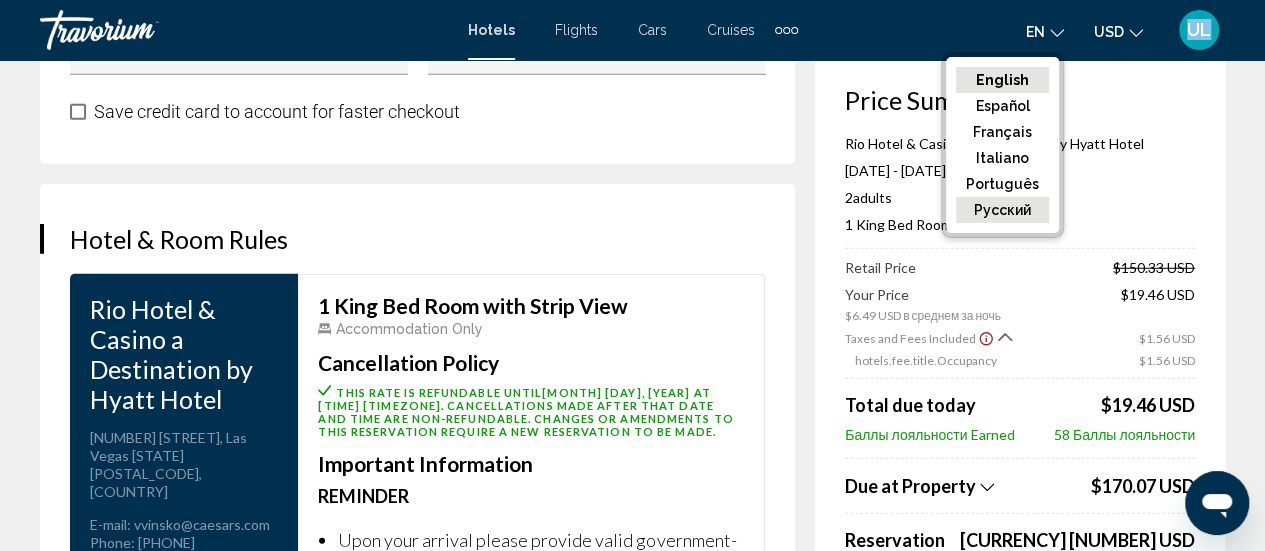 click on "русский" 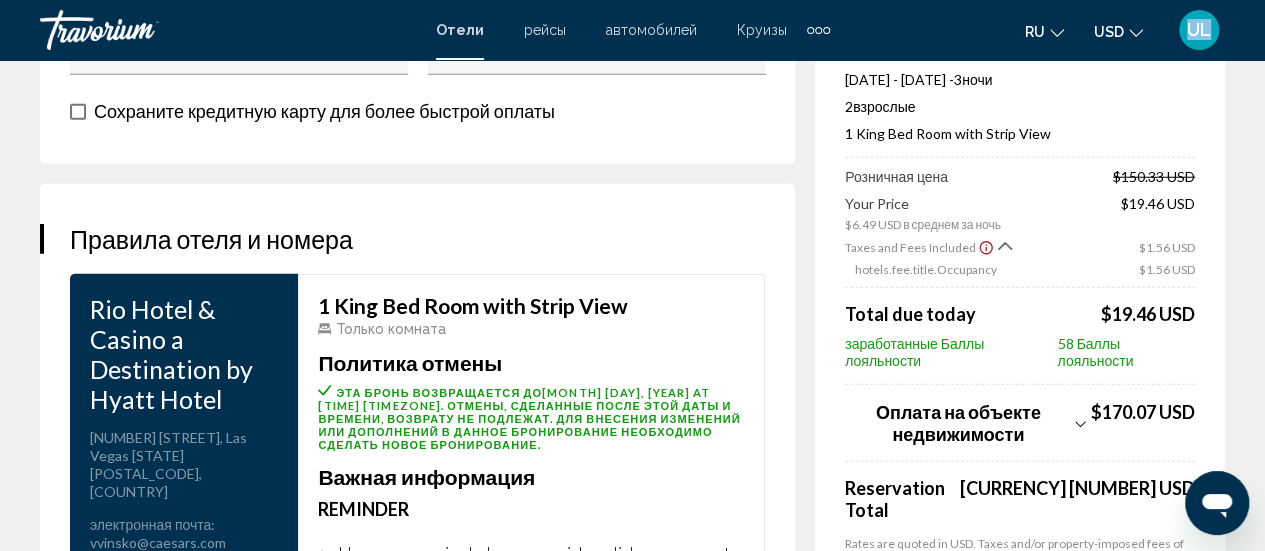 scroll, scrollTop: 2581, scrollLeft: 0, axis: vertical 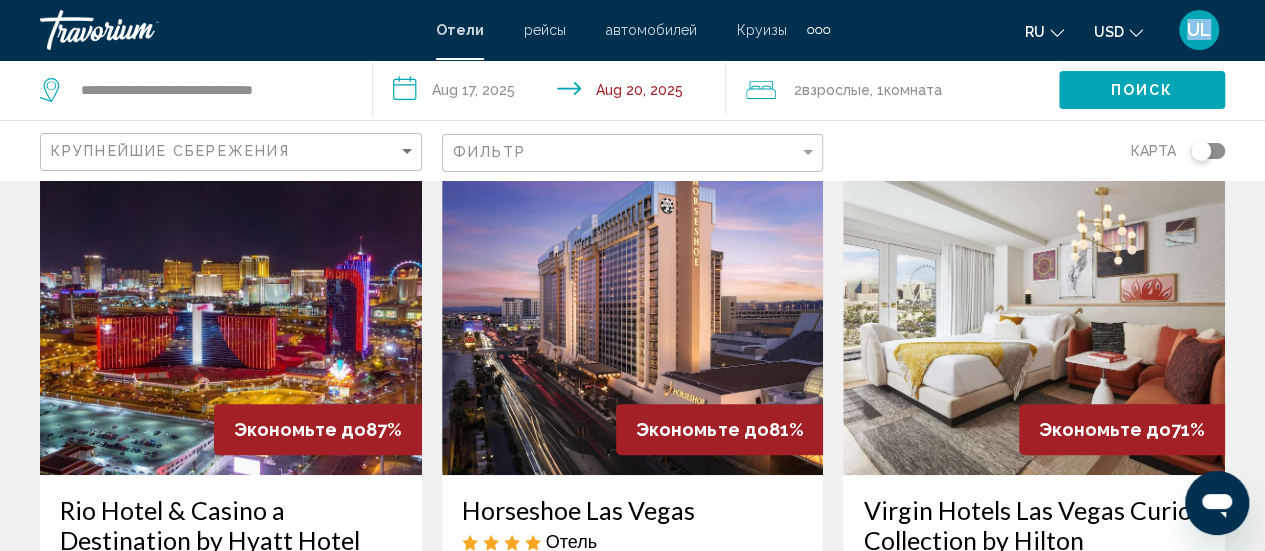 click at bounding box center (231, 315) 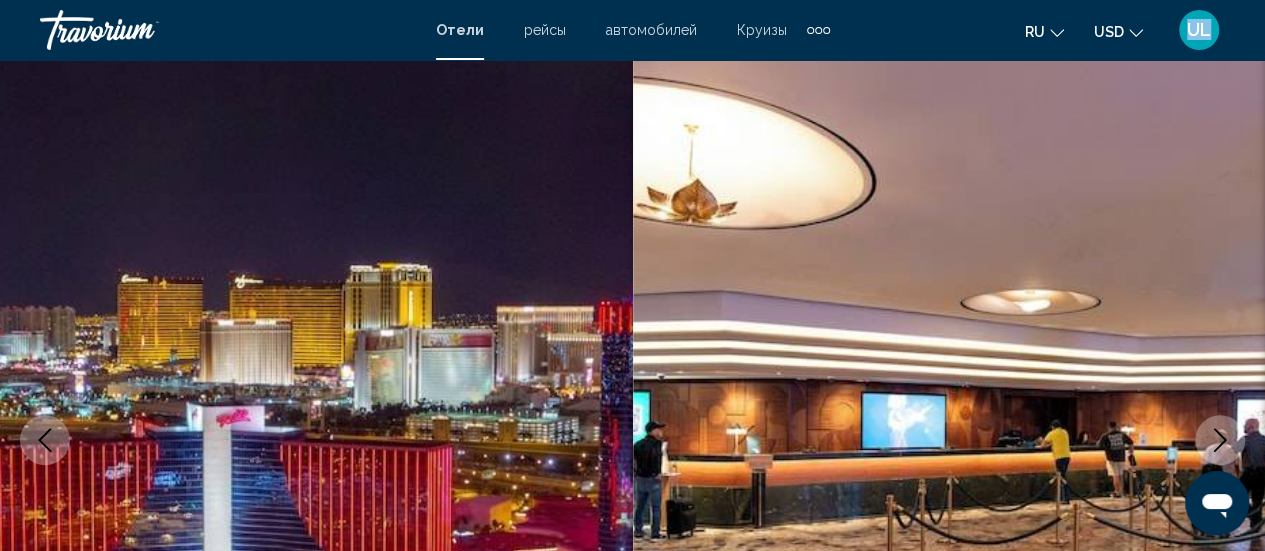 scroll, scrollTop: 259, scrollLeft: 0, axis: vertical 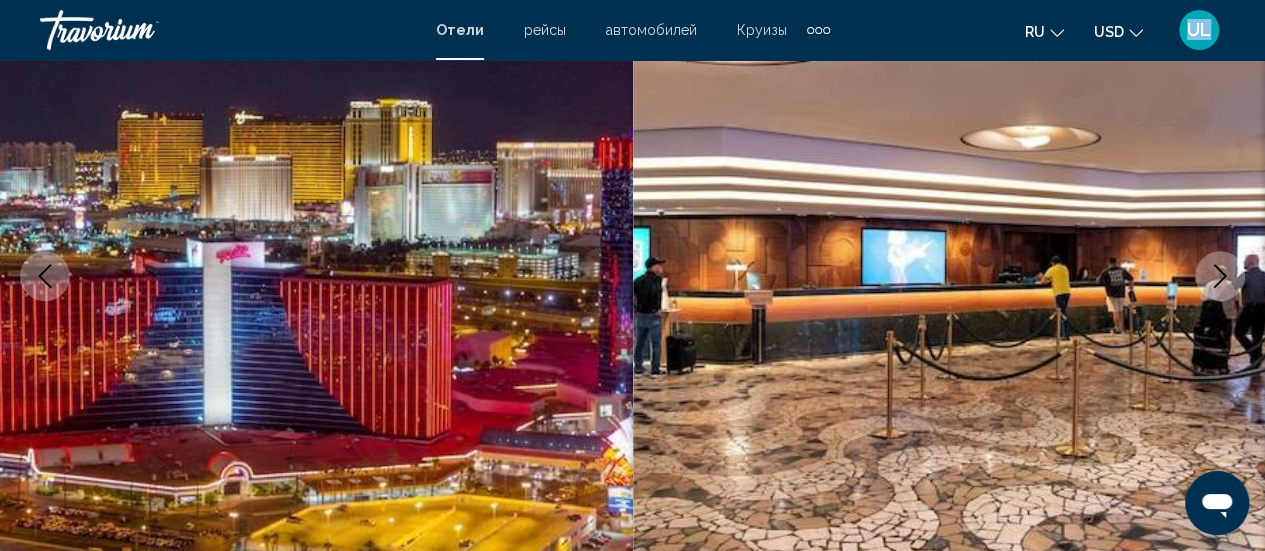 click 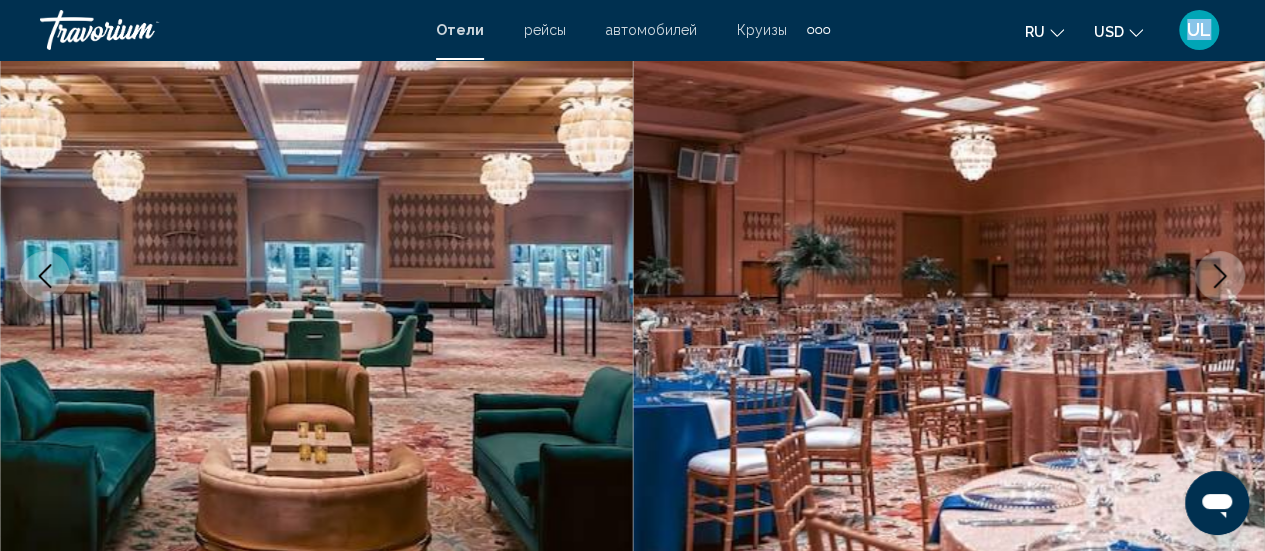 click 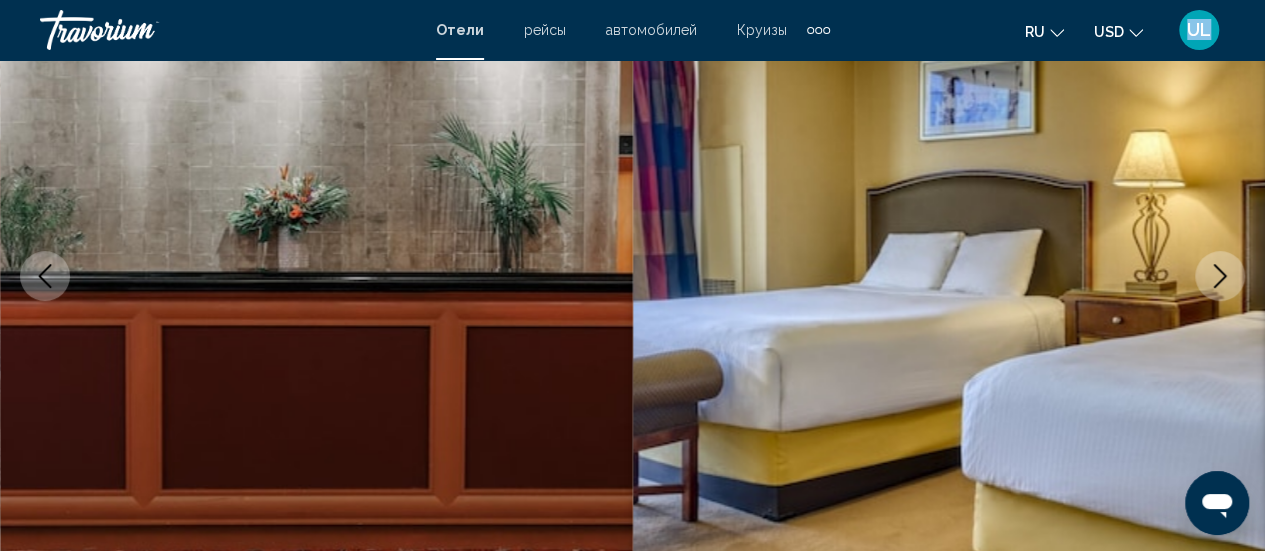 click 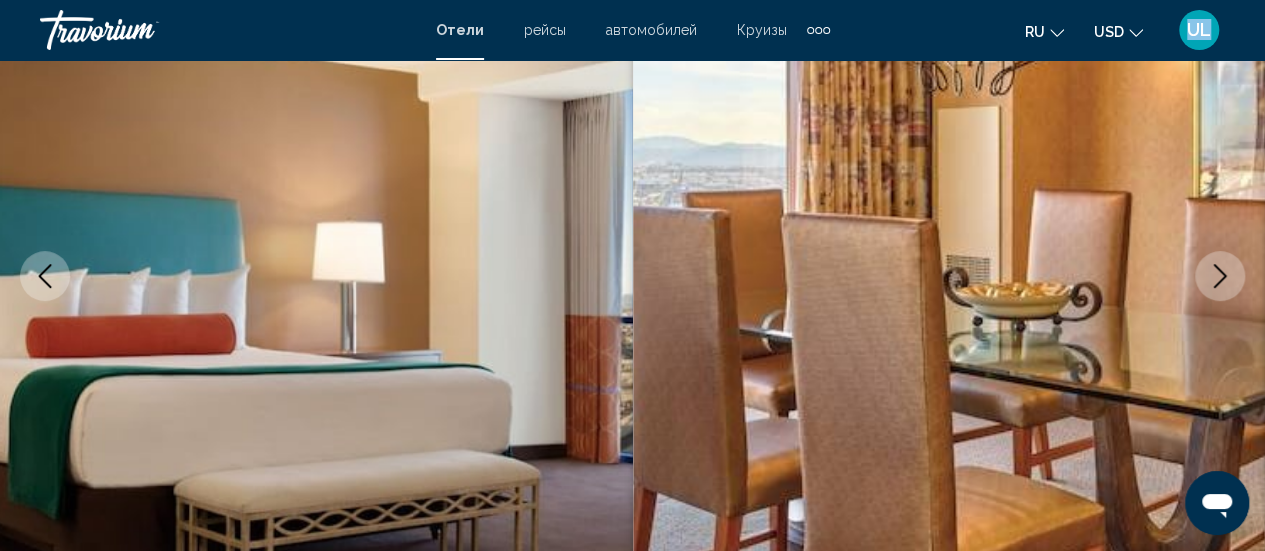 click 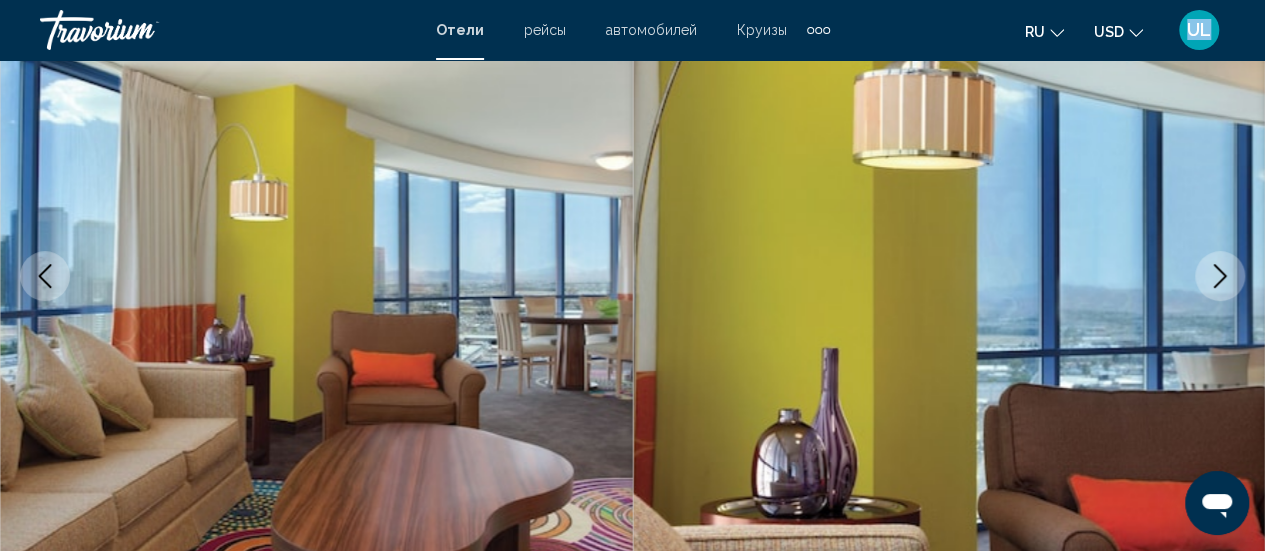 click 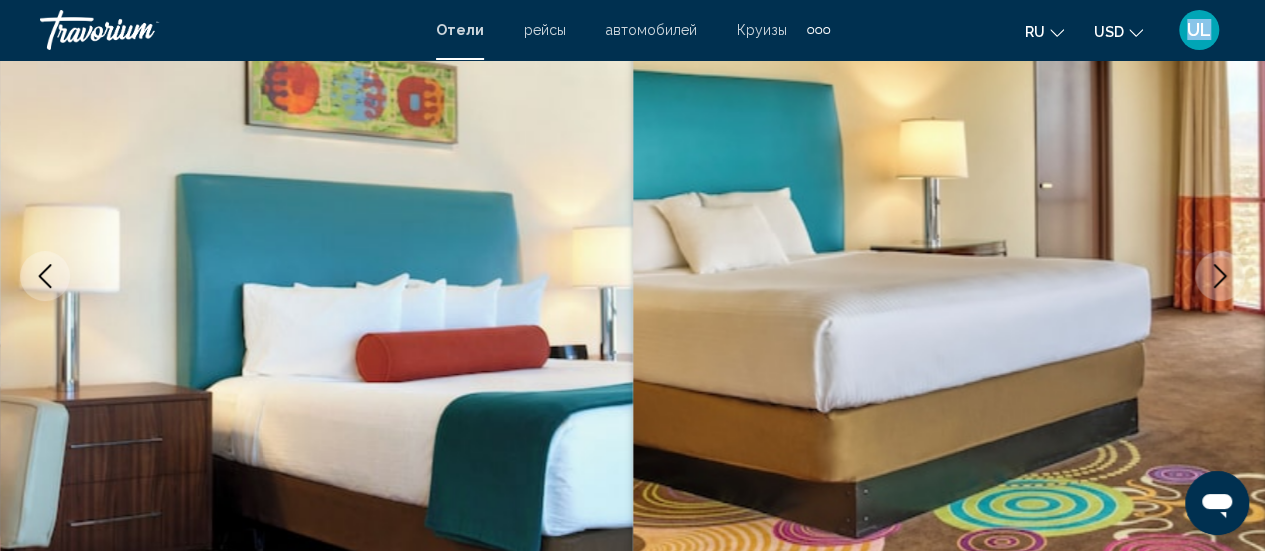 click 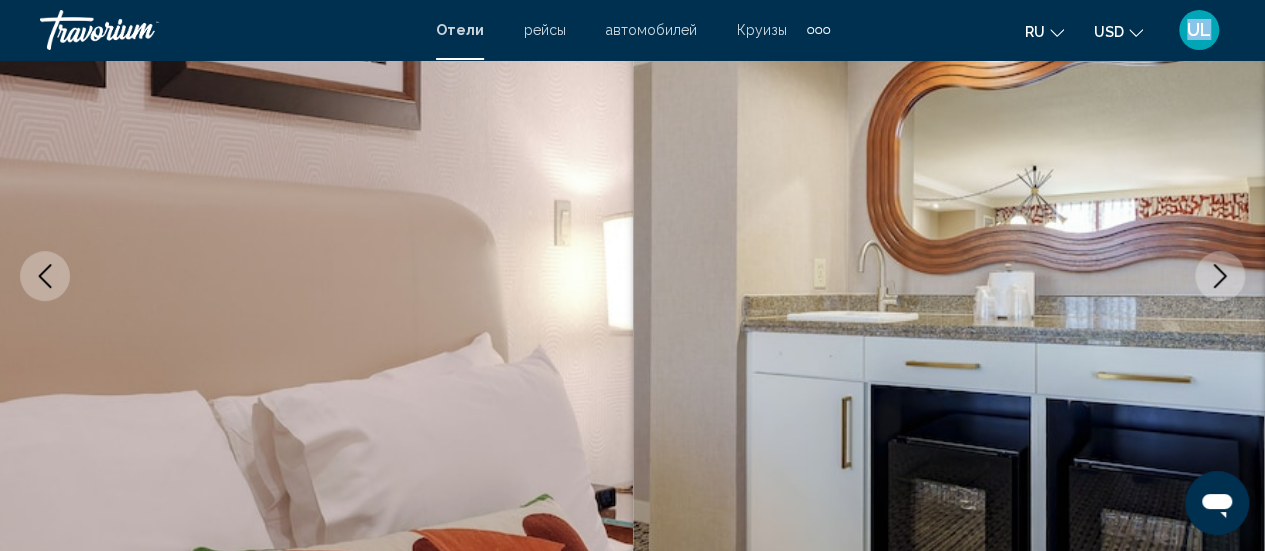 click 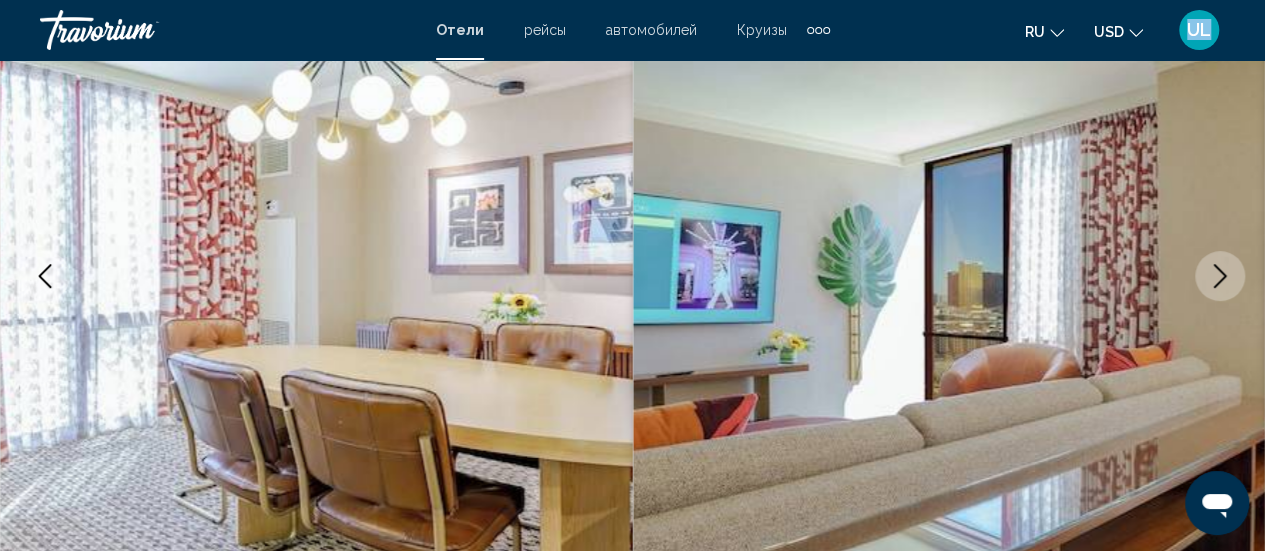 click 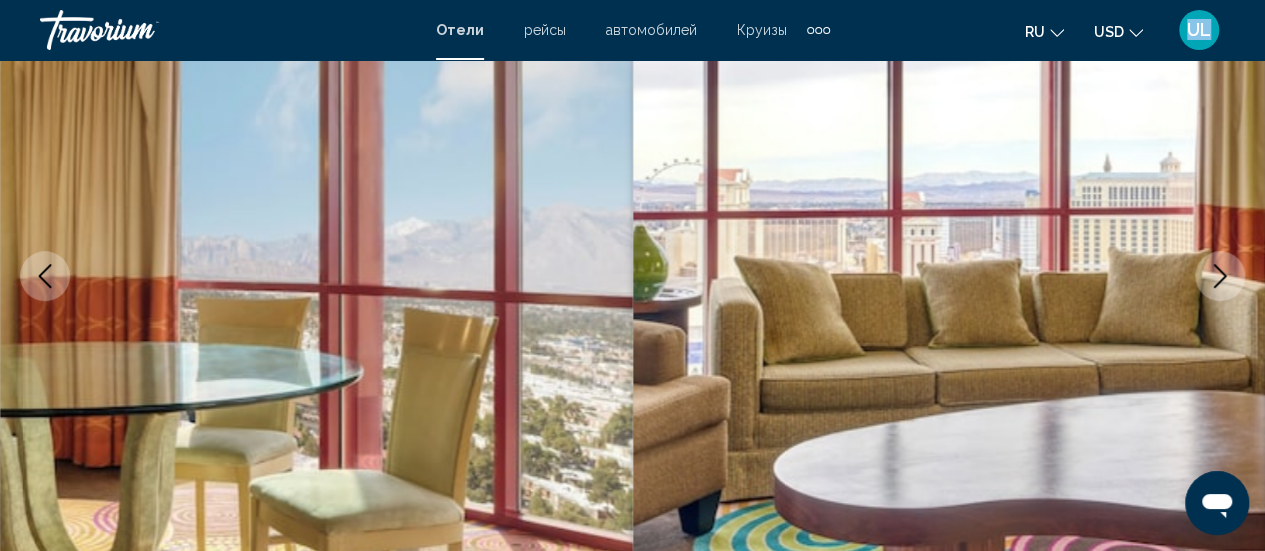 click 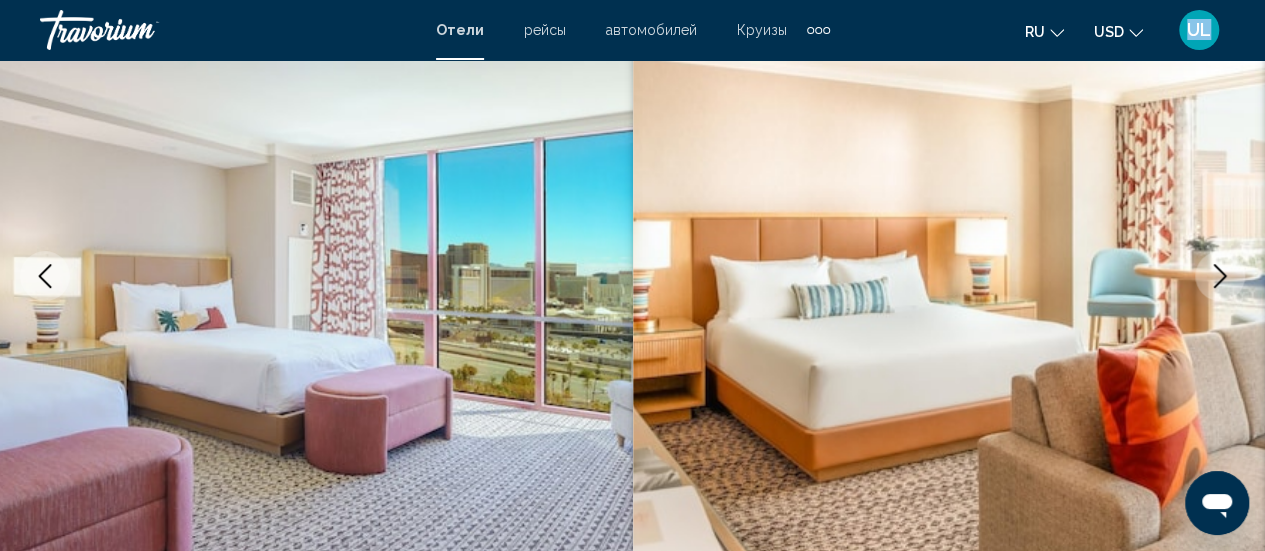 click 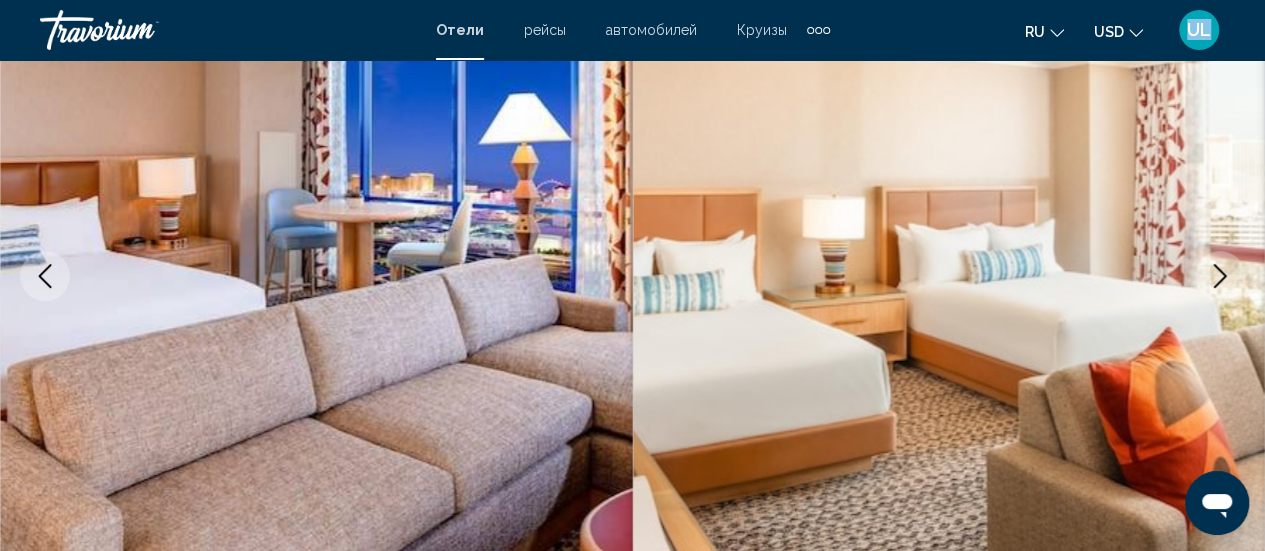 click 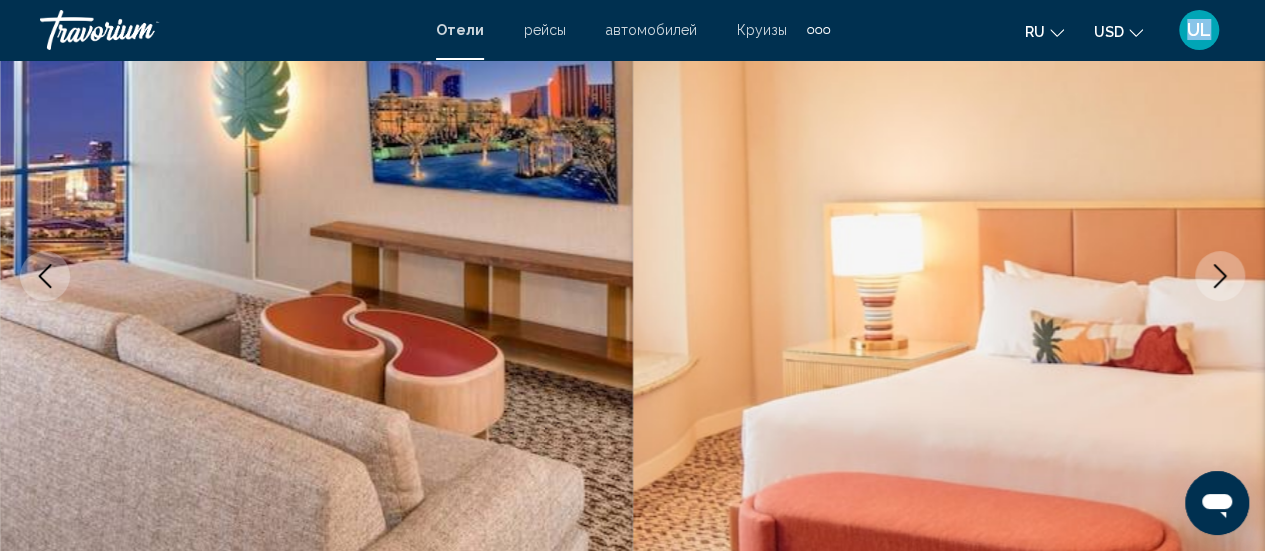 click 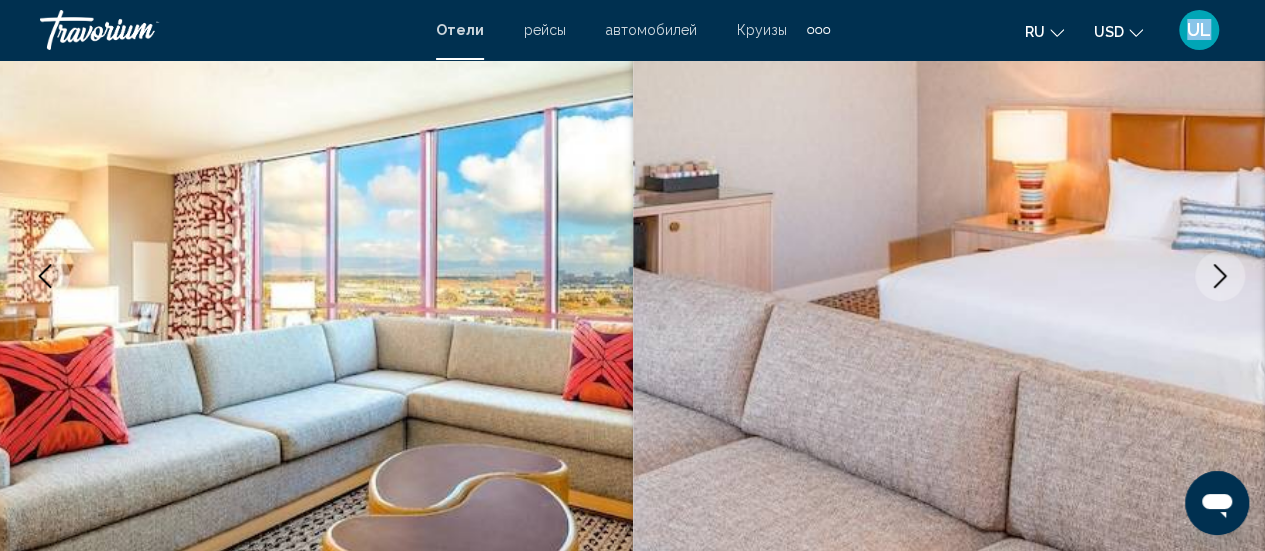 click 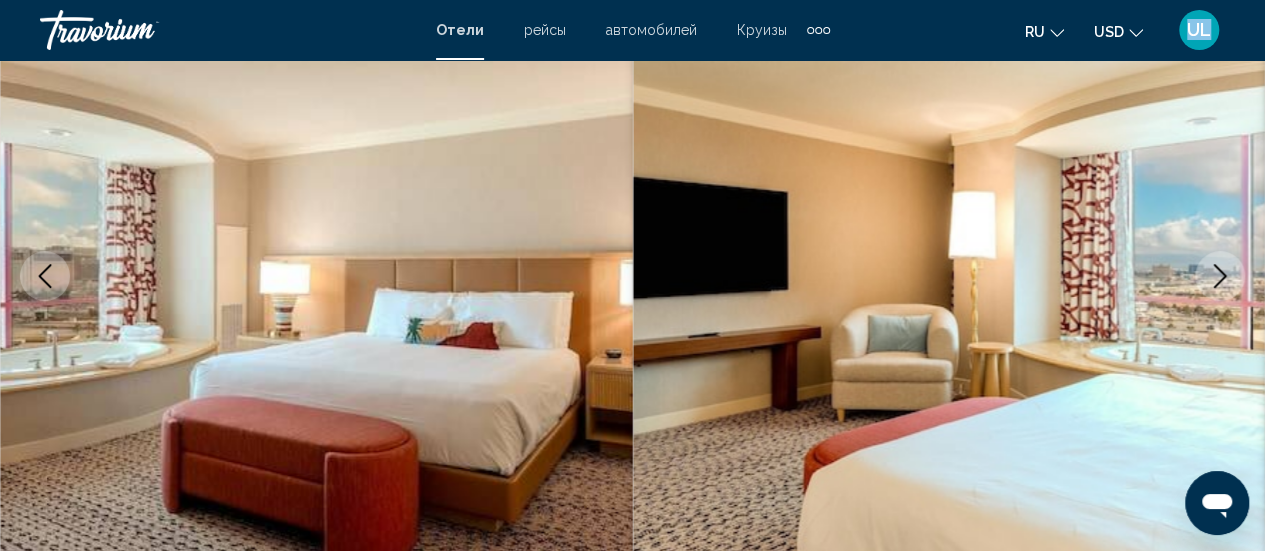 click 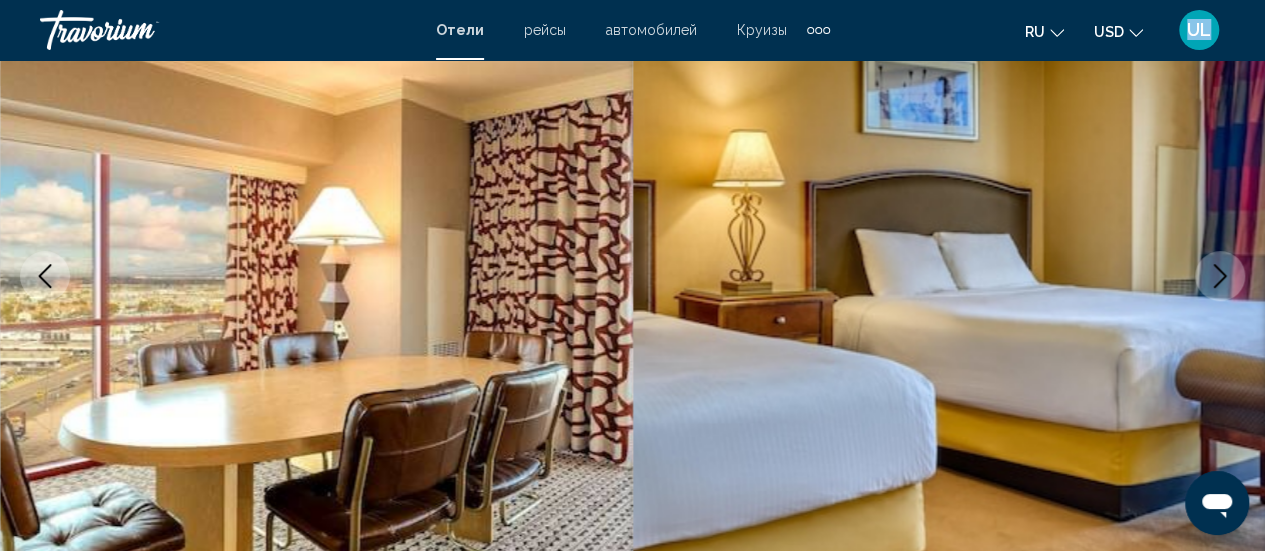 click 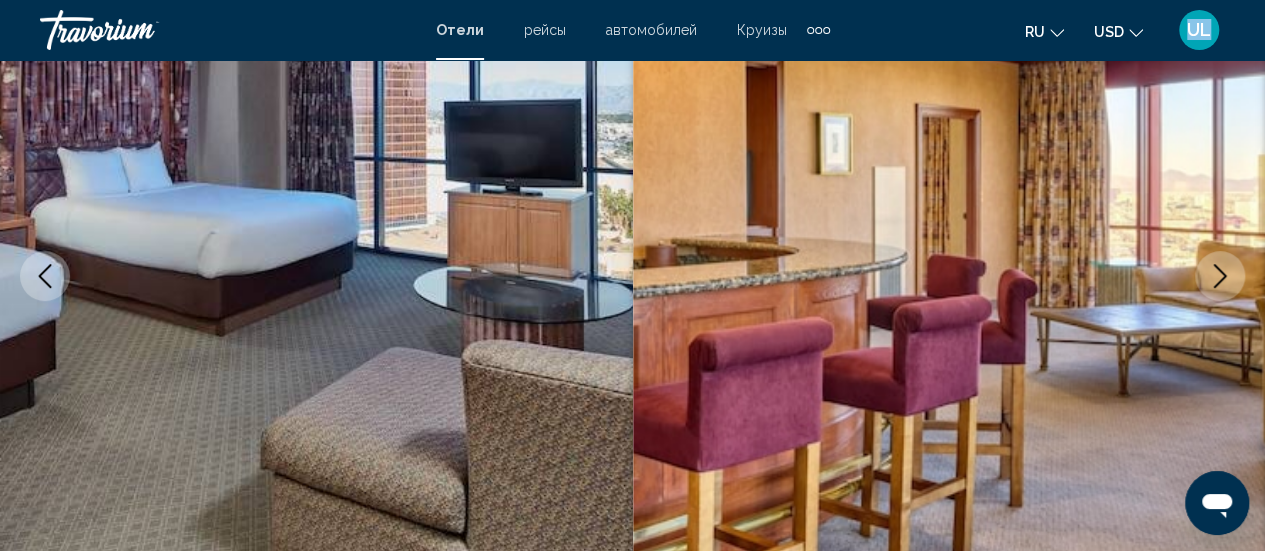 click 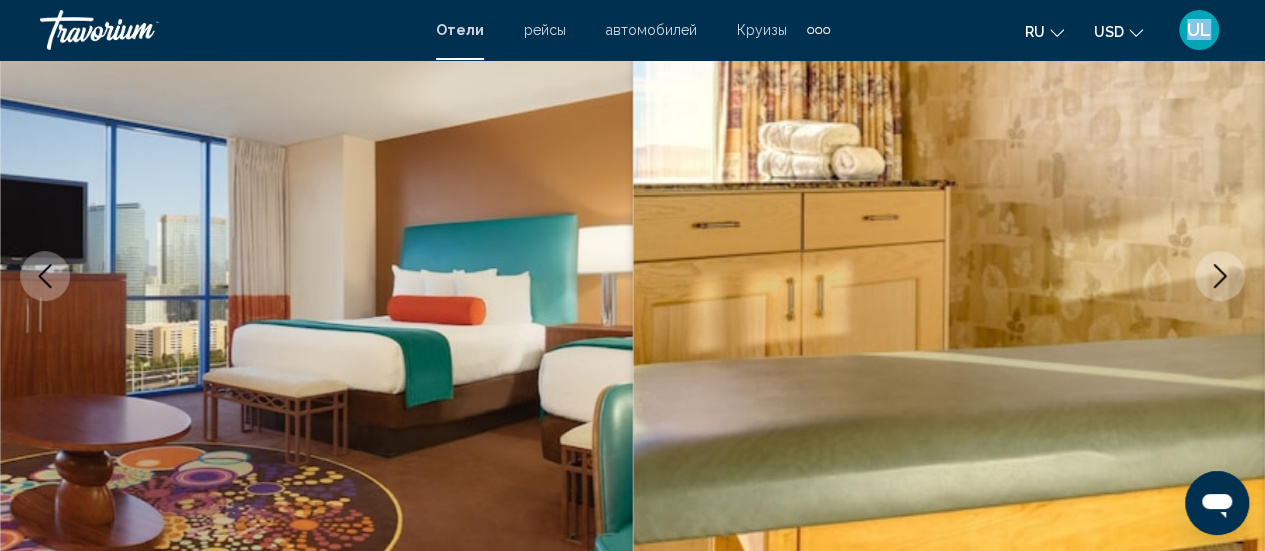 click 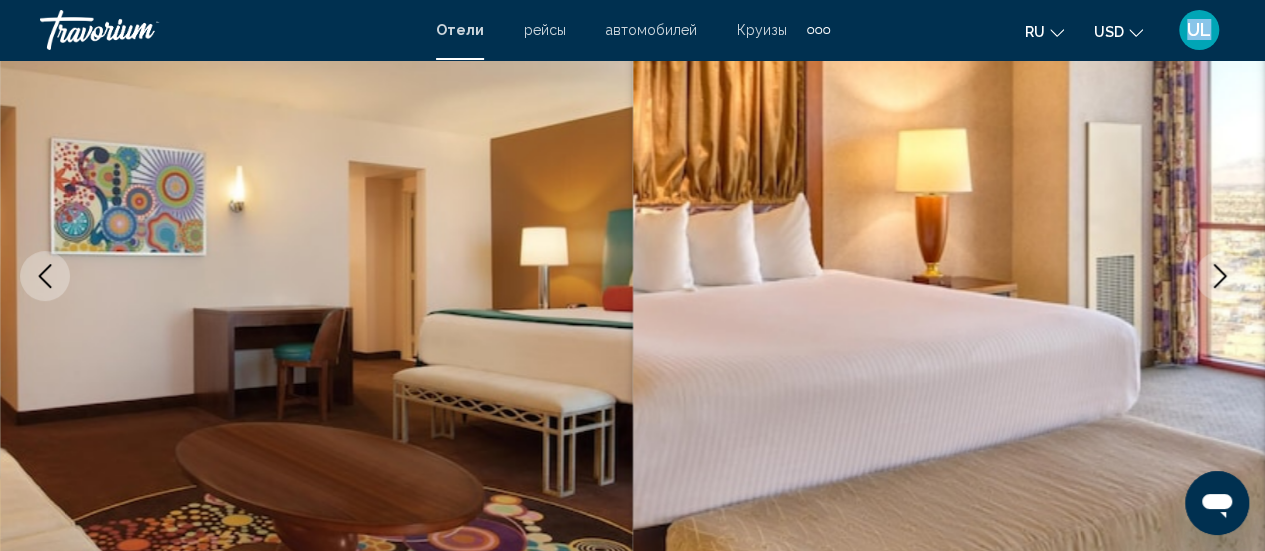 click 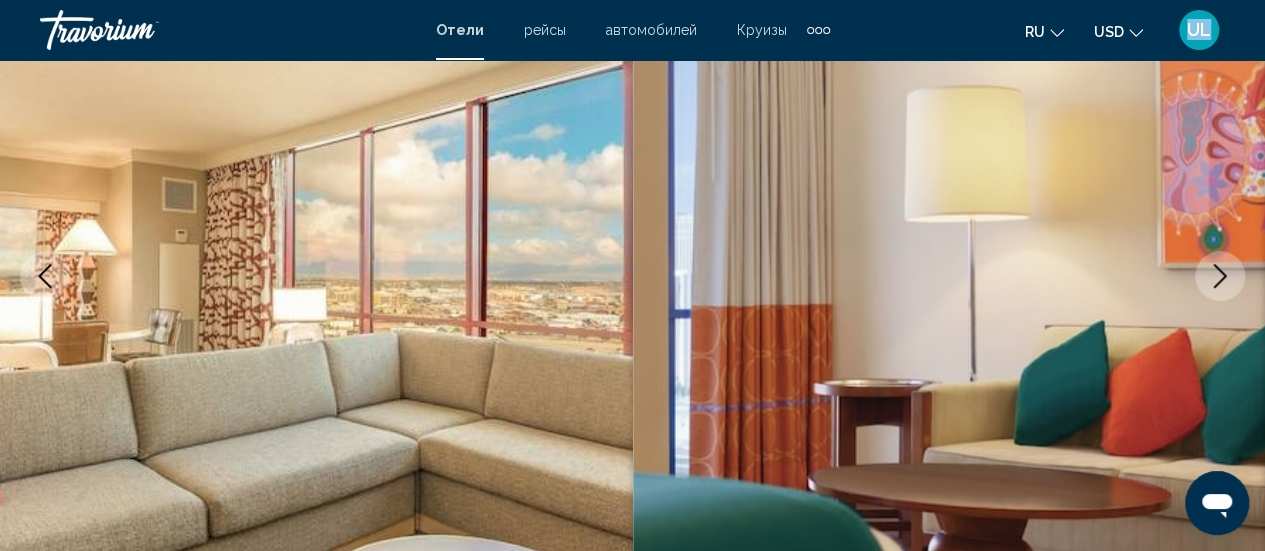 click 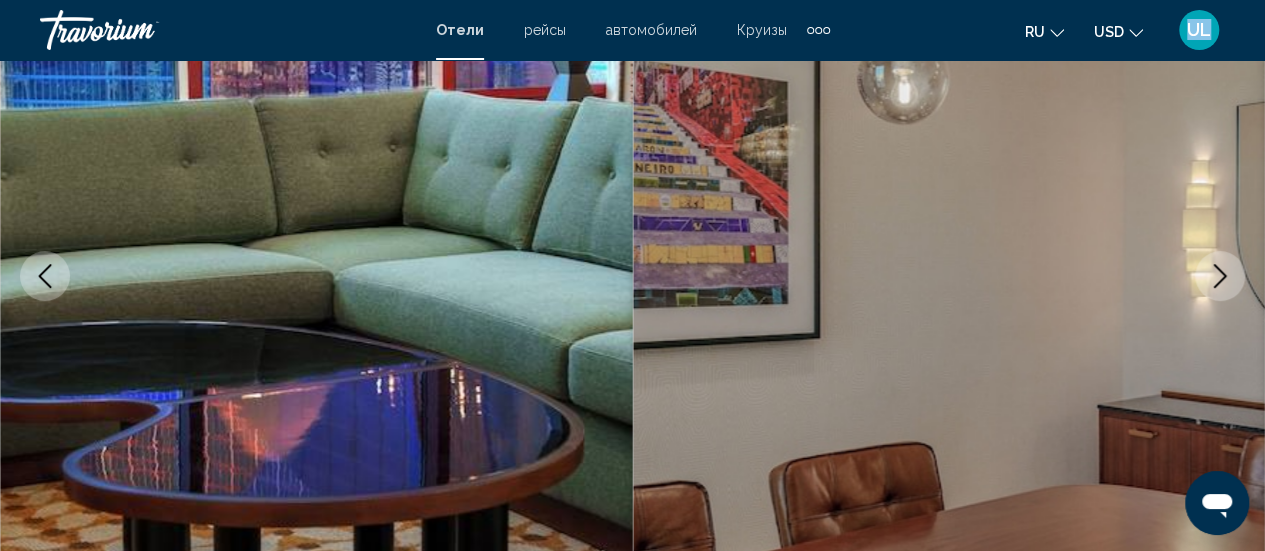click 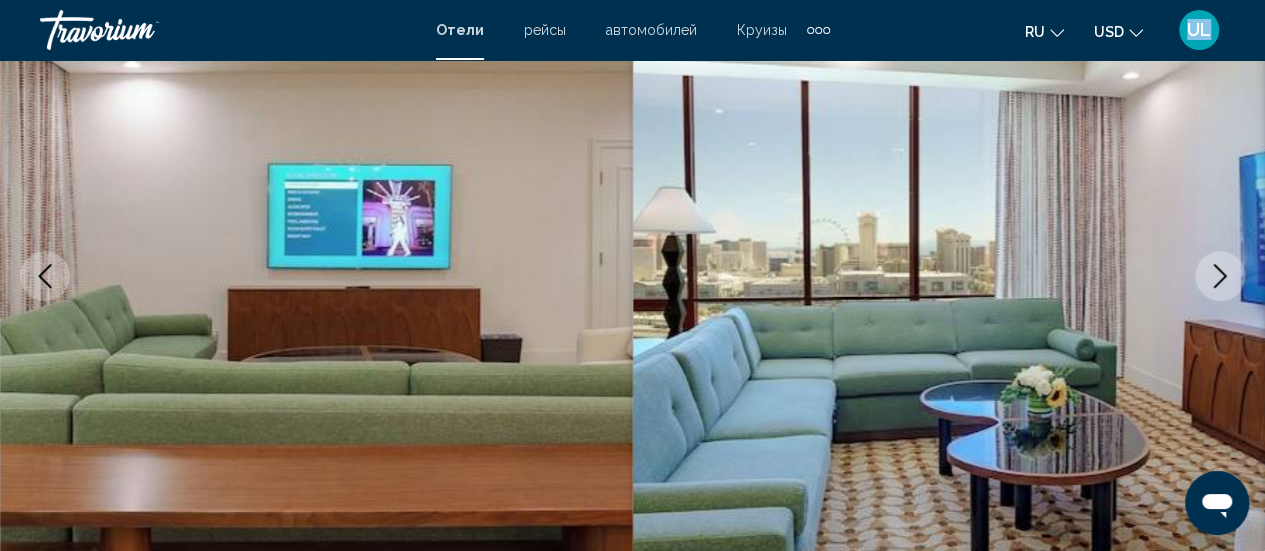 click 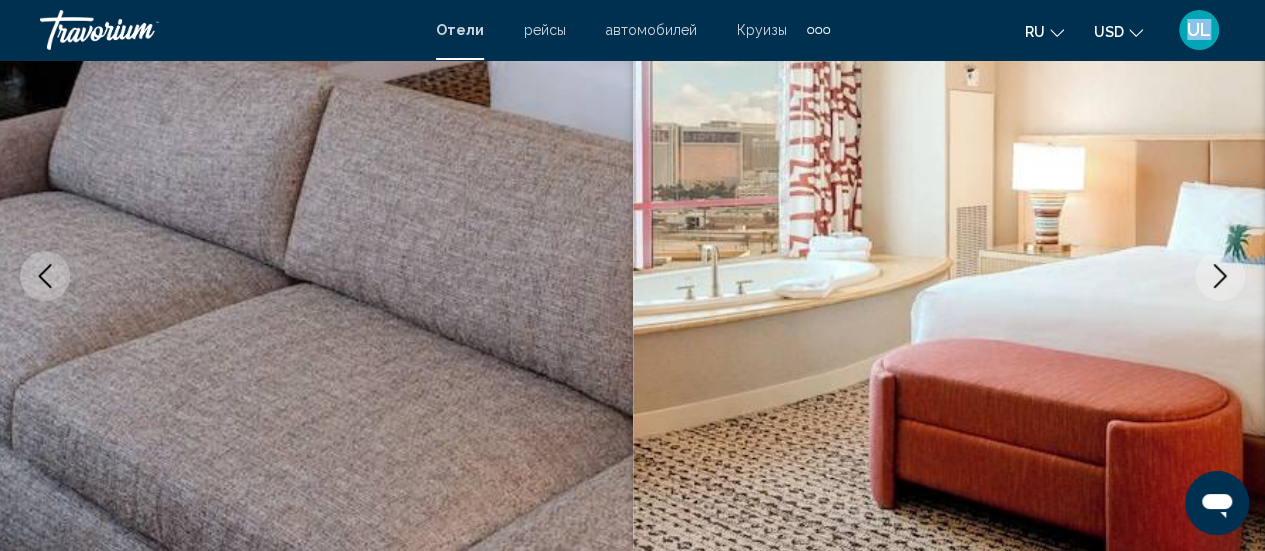 click 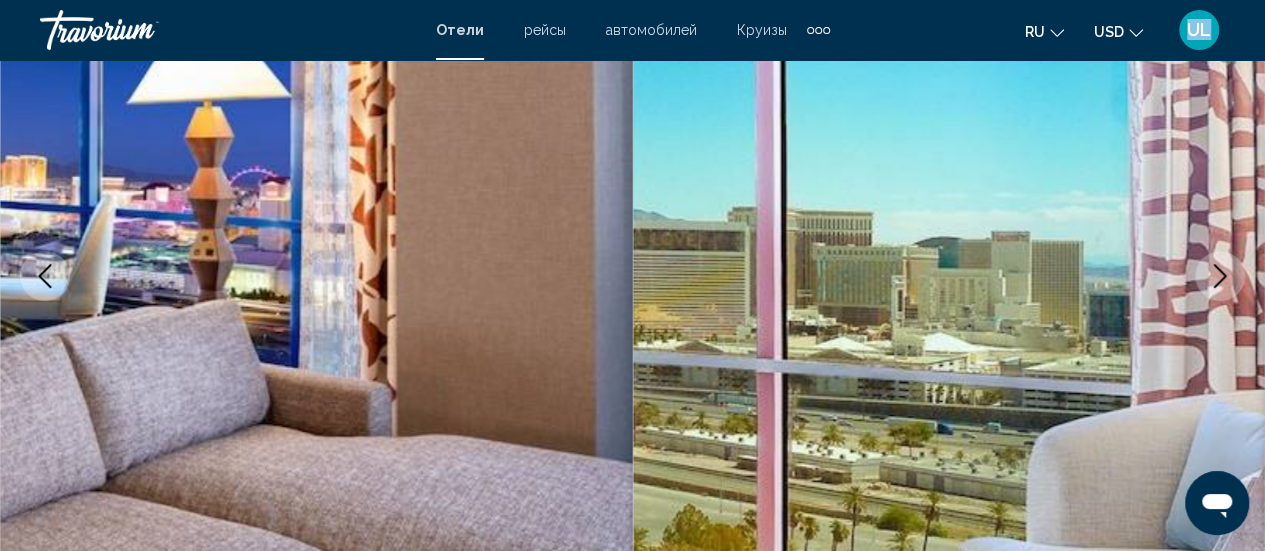 click 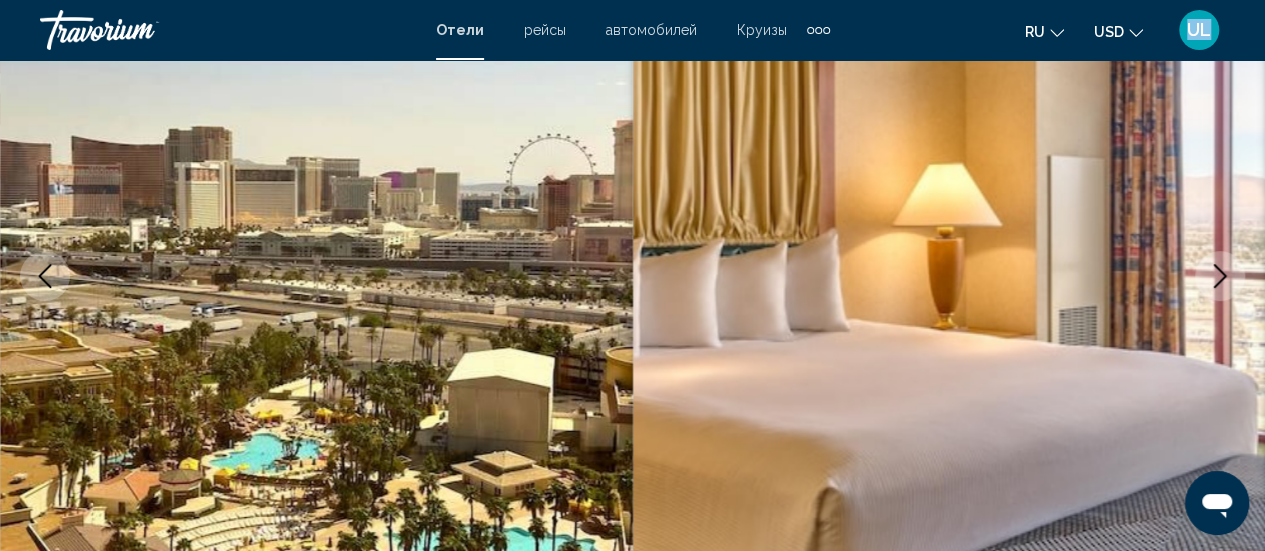 click 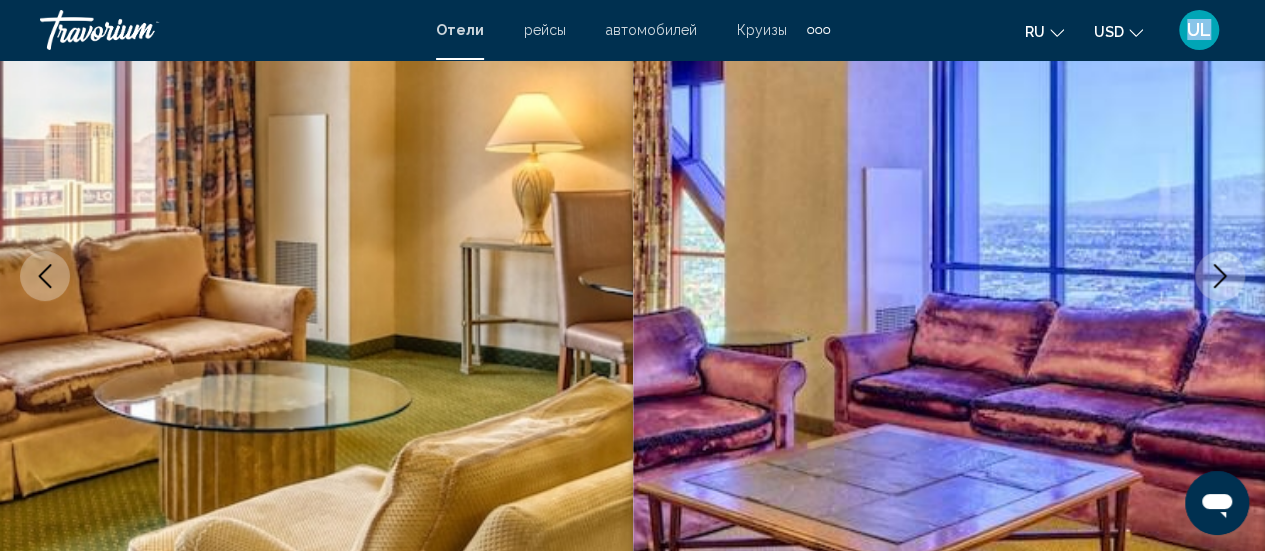 click 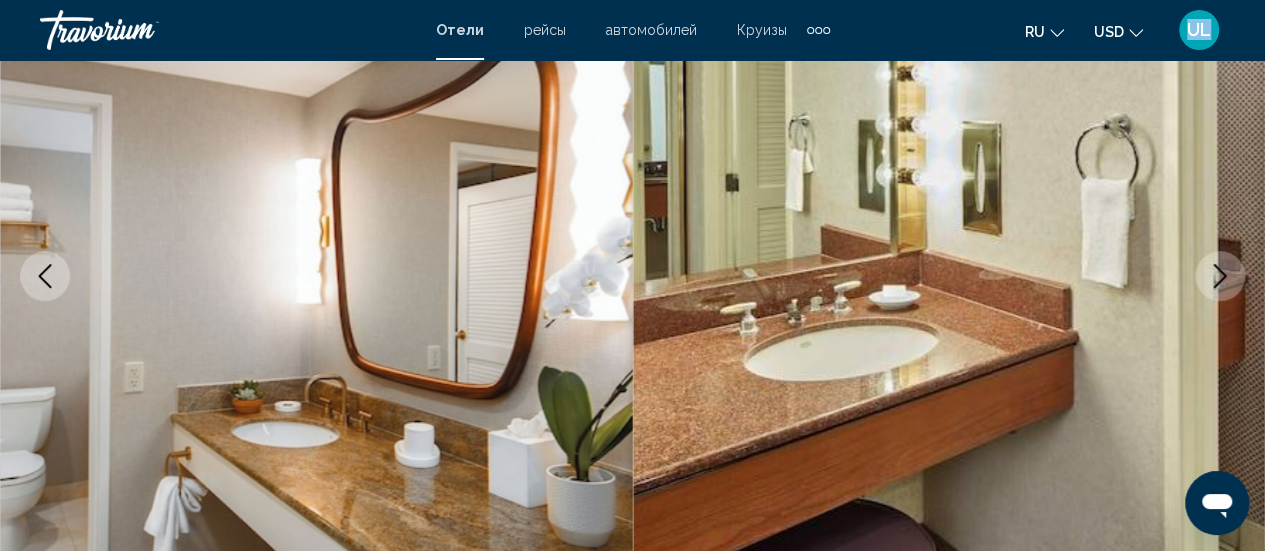 click 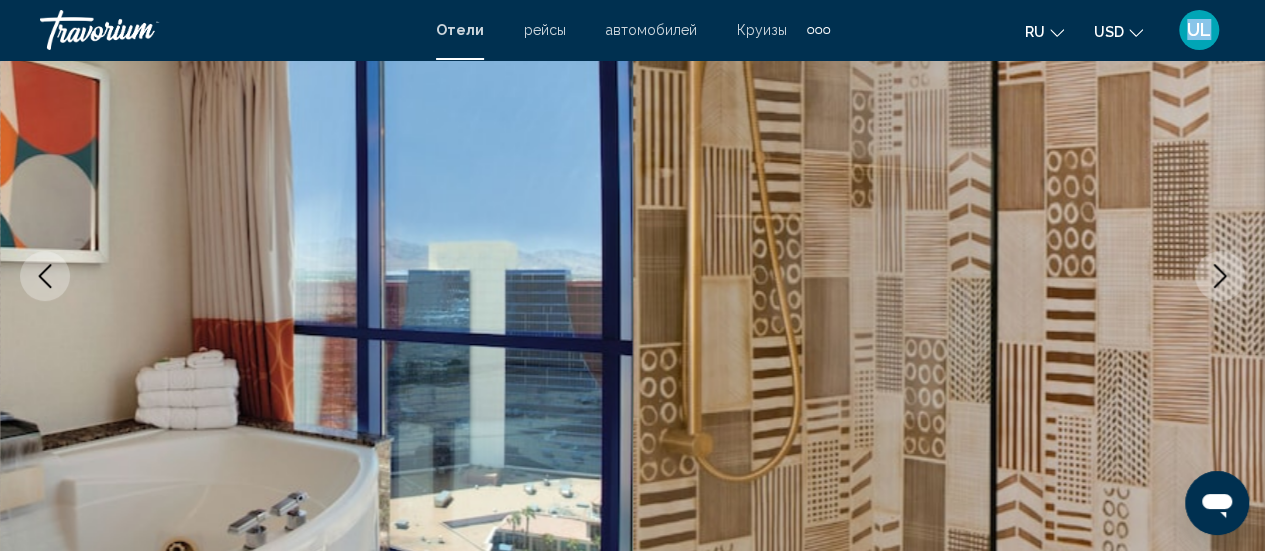 click 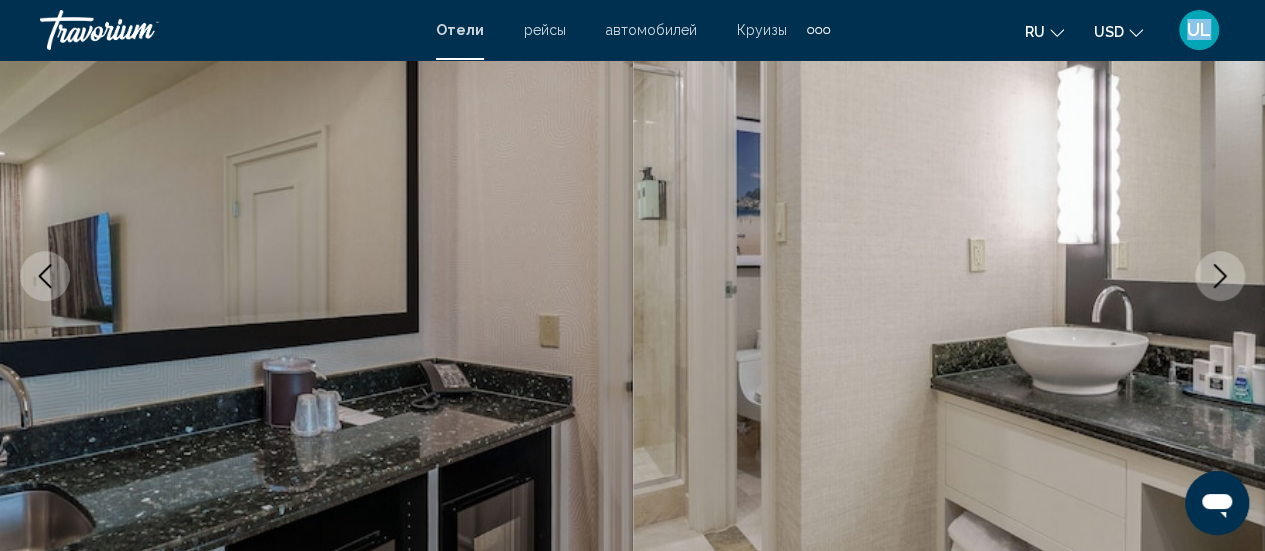 click 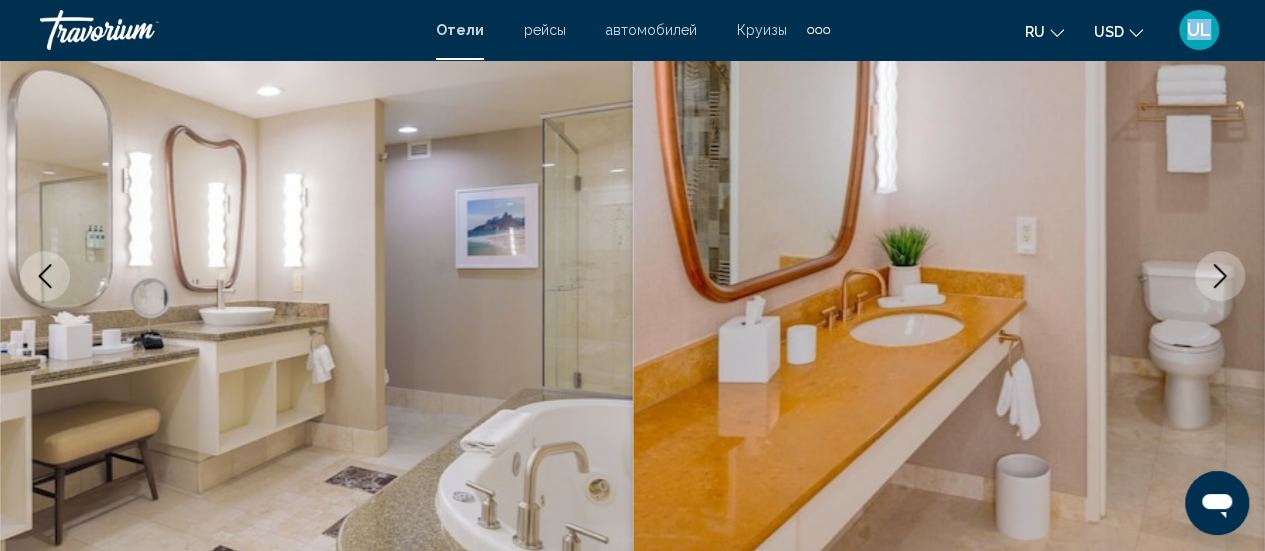 click 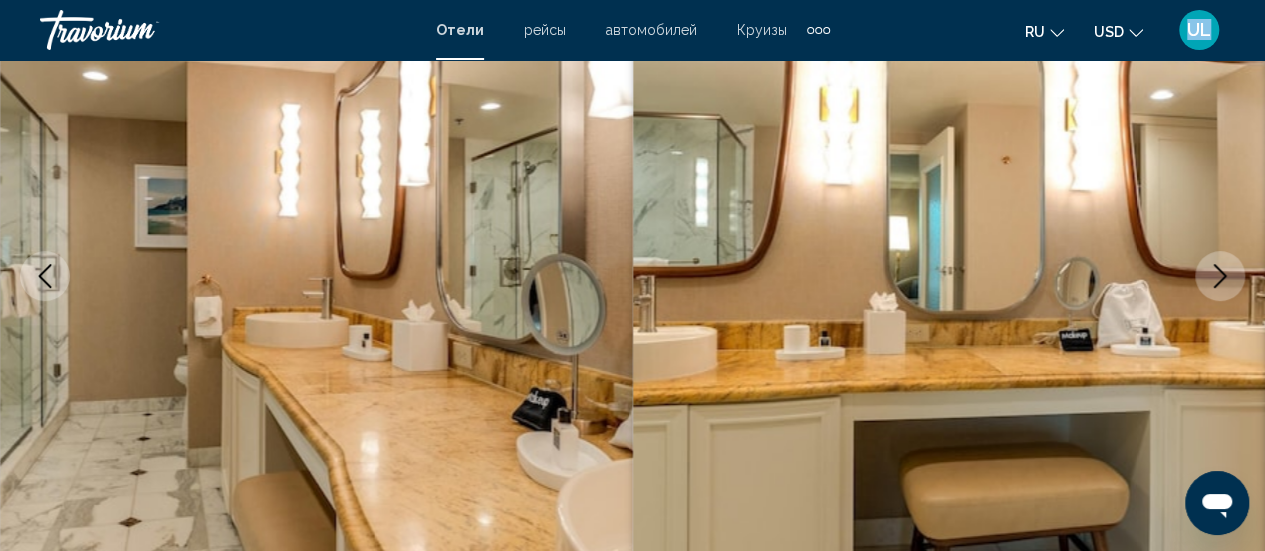 click 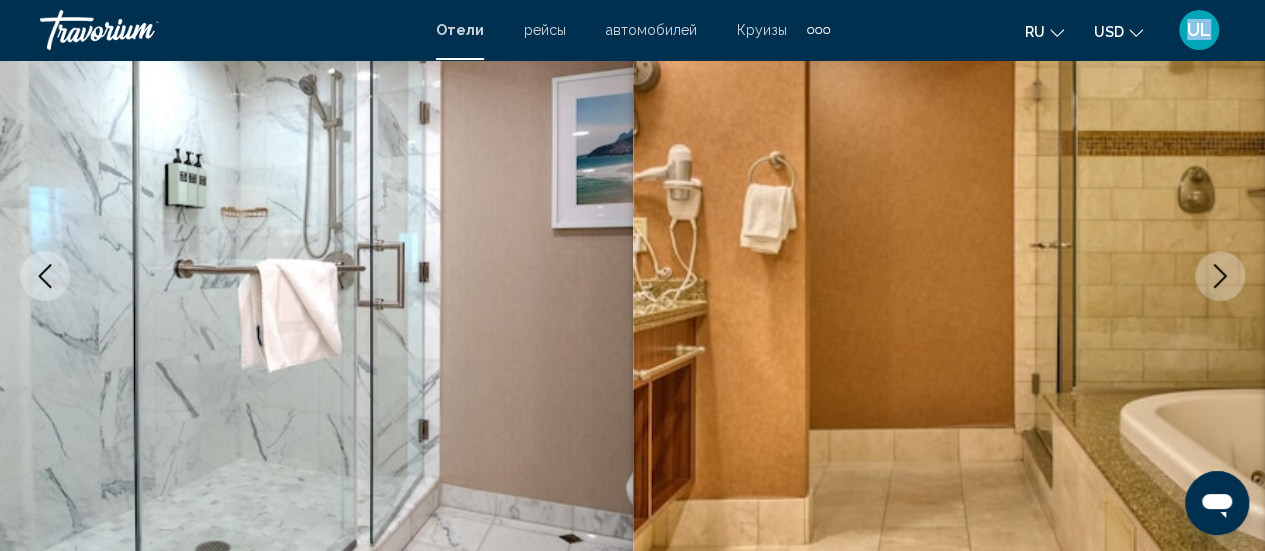 click 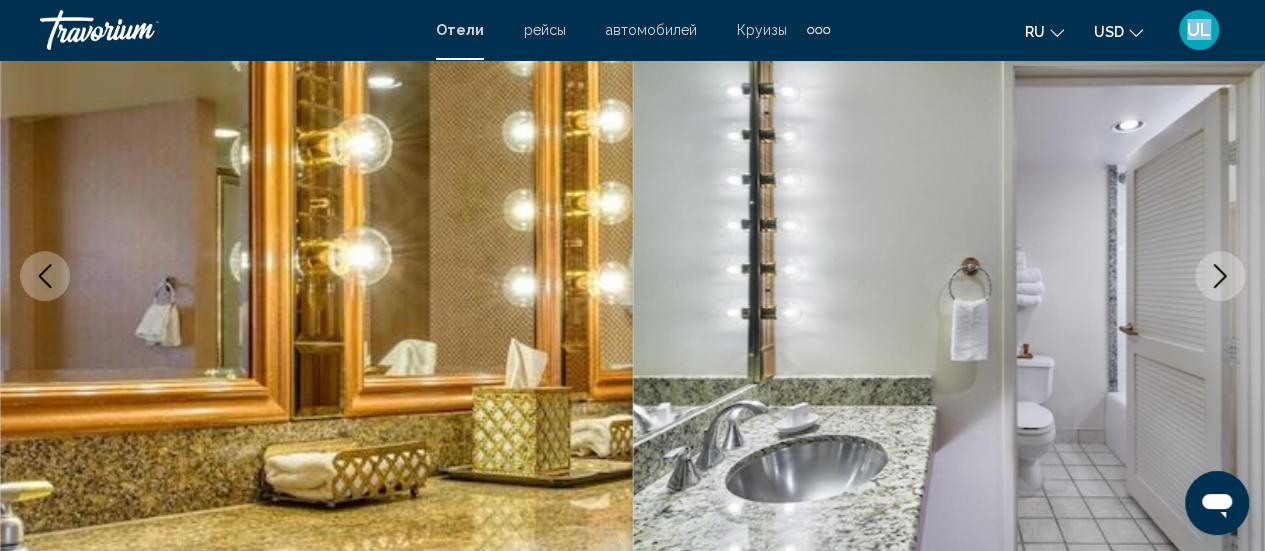 click 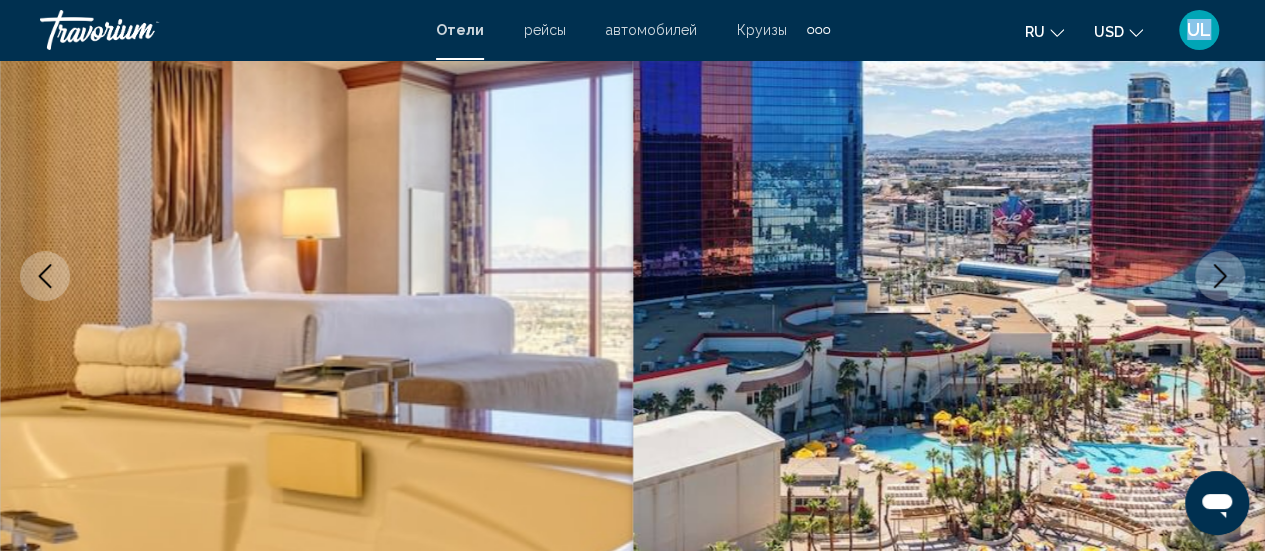 click 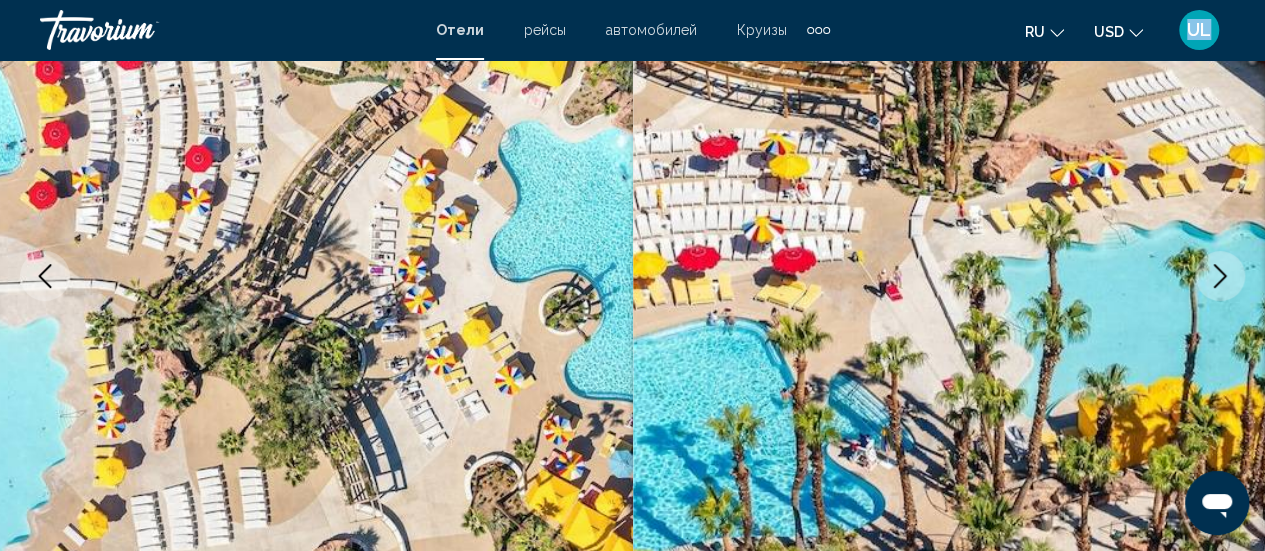 click 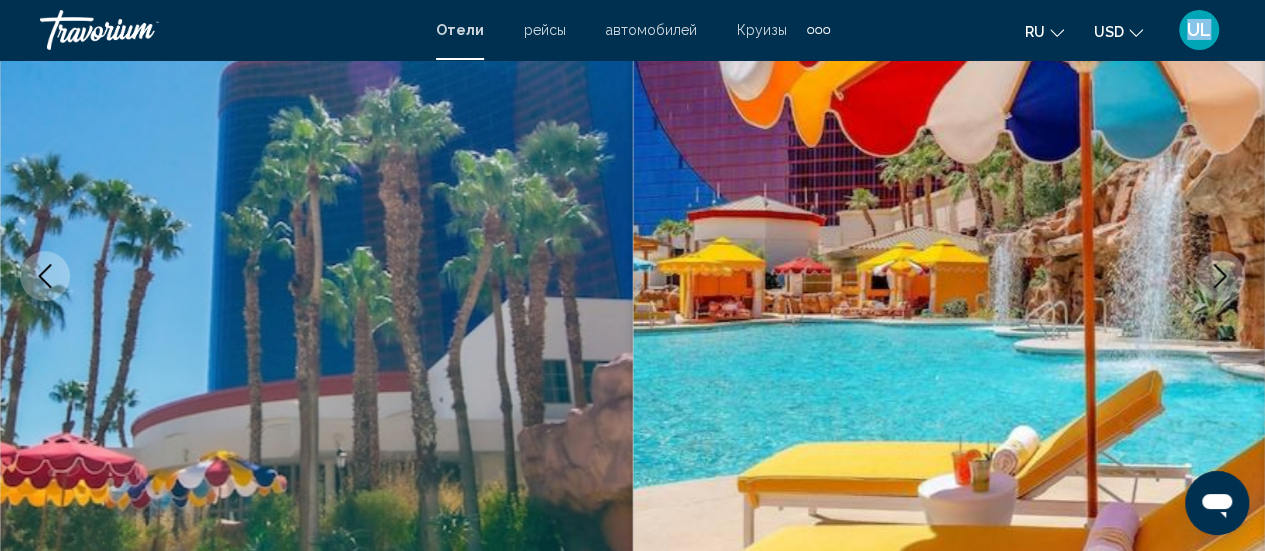 click 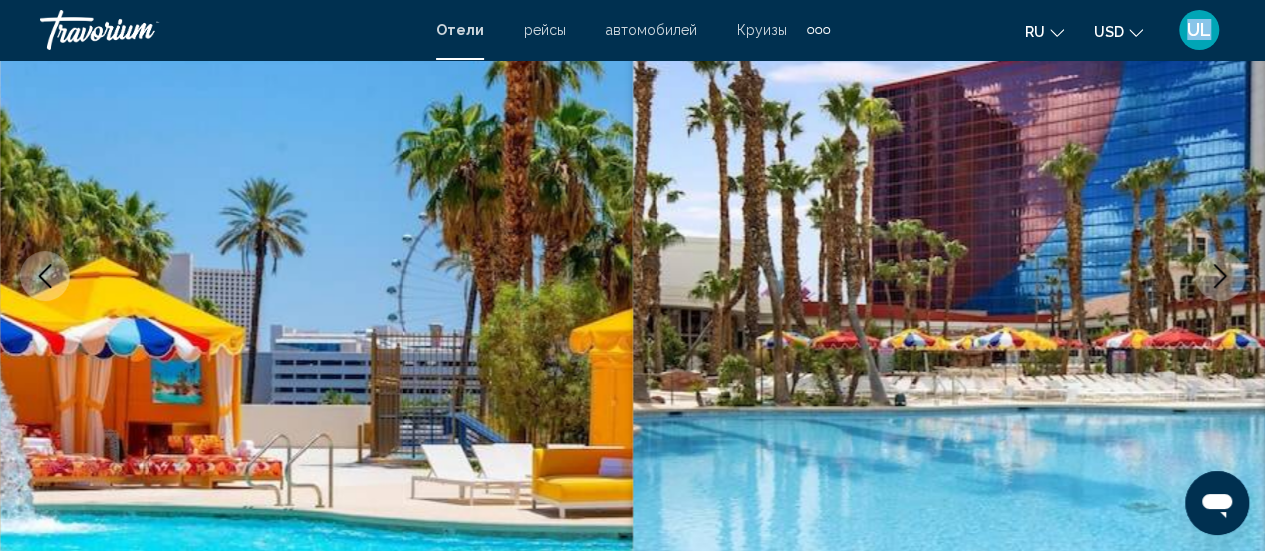 click 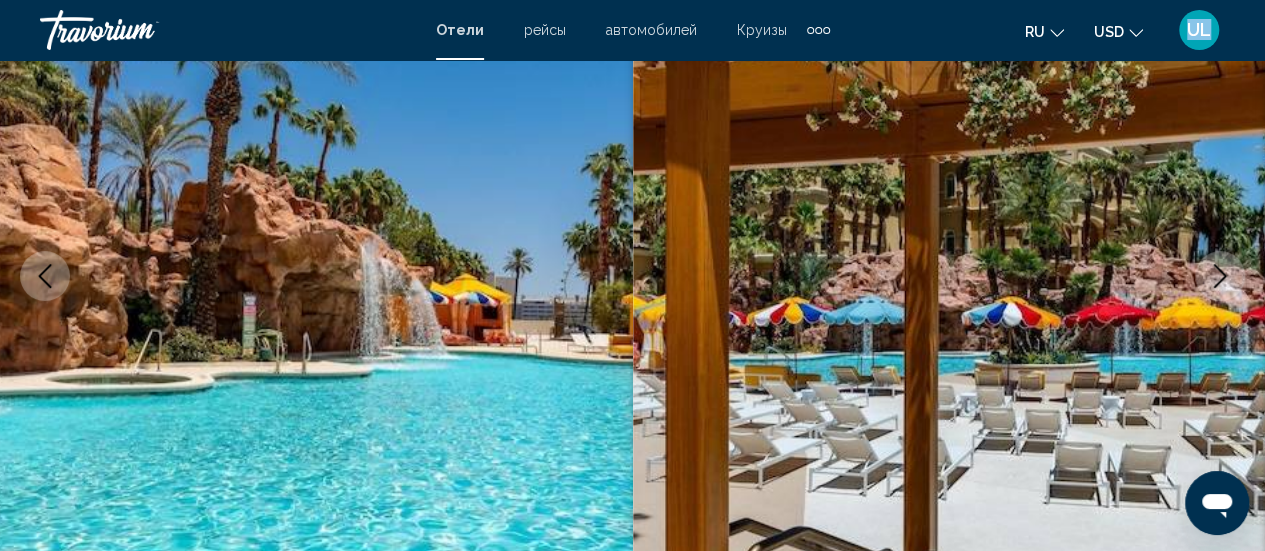 click 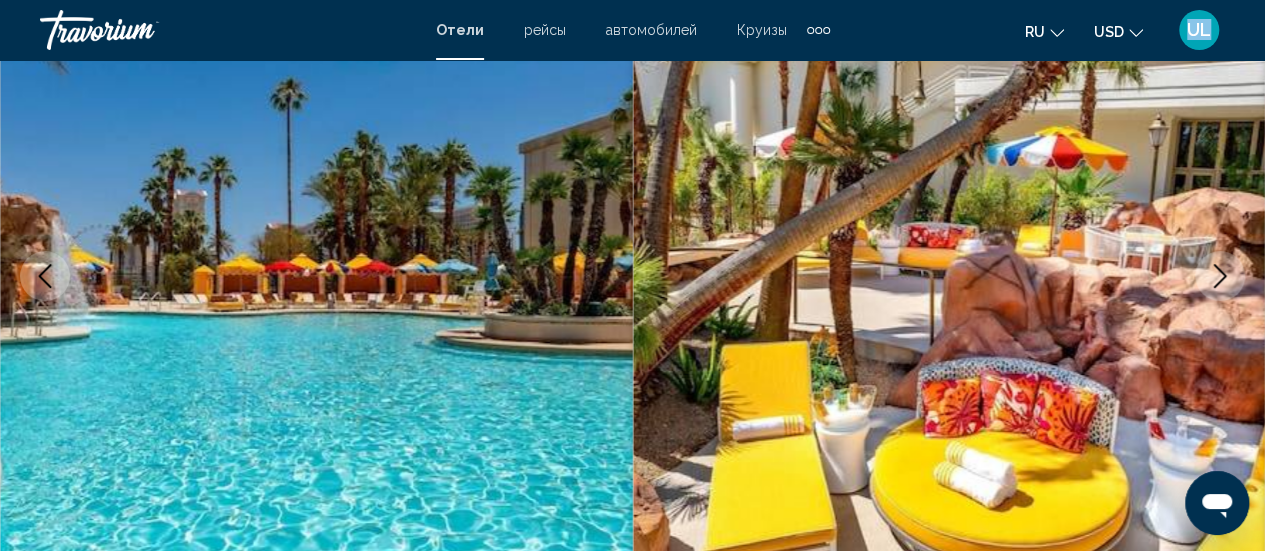 click 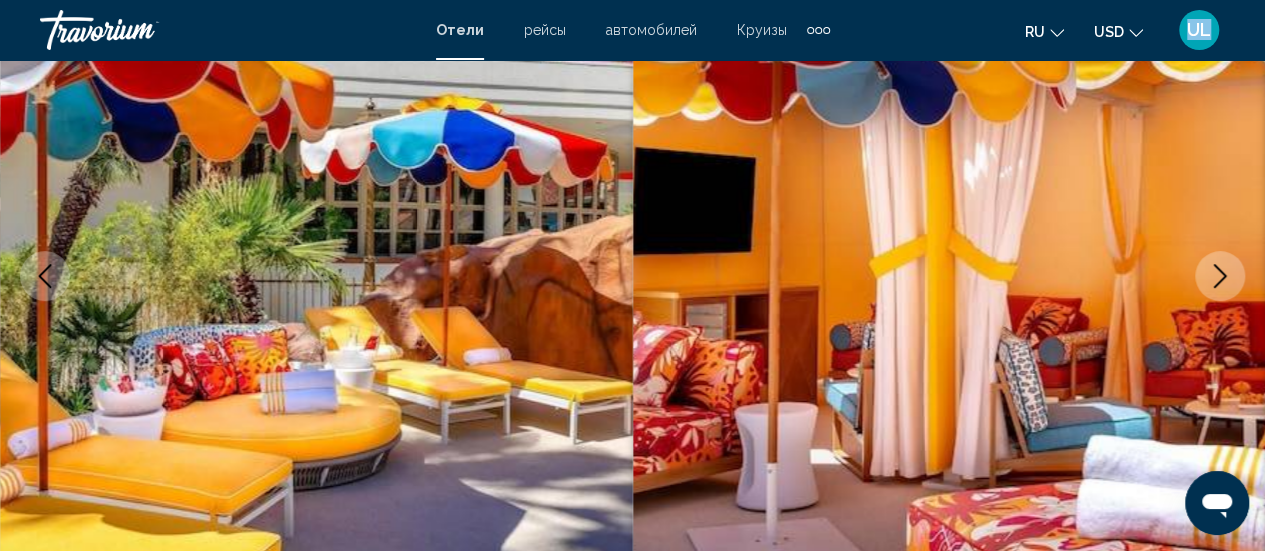 click 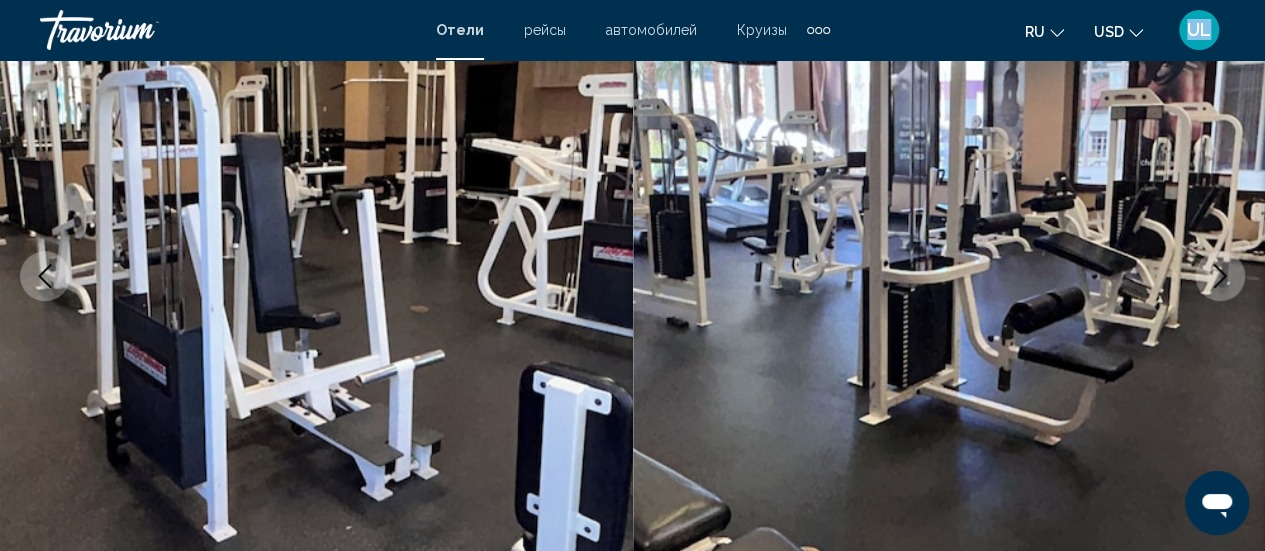click 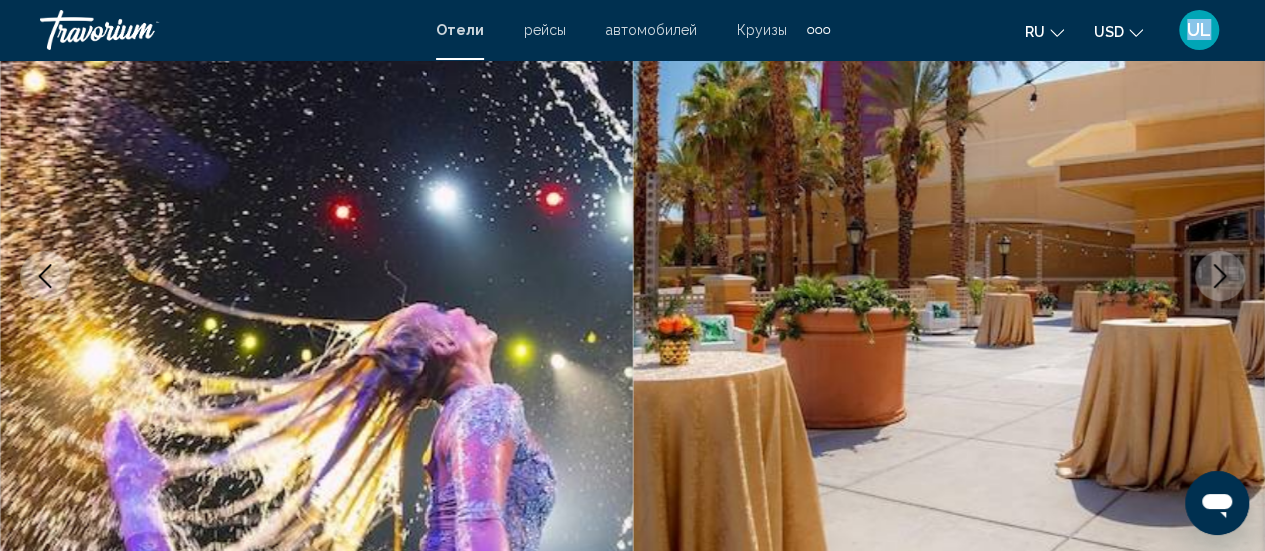 click 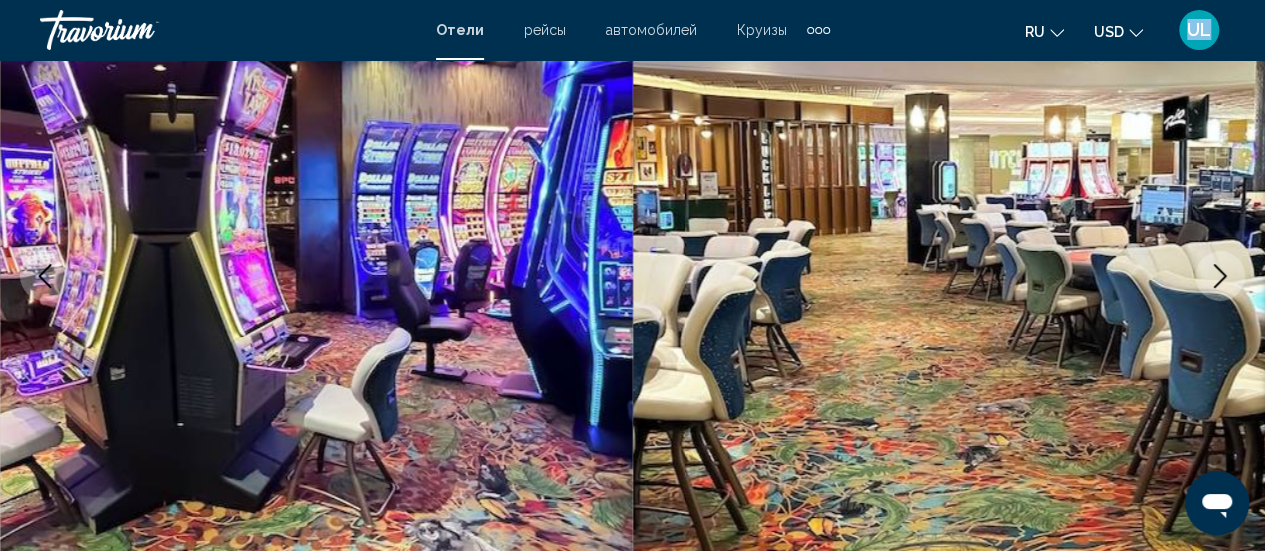 click 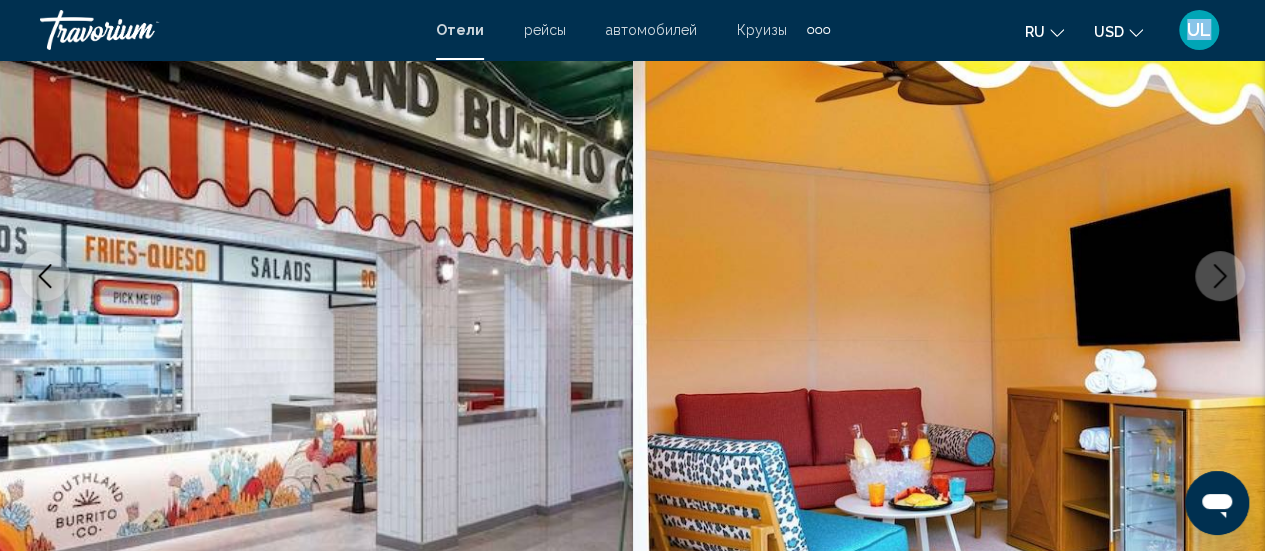 click 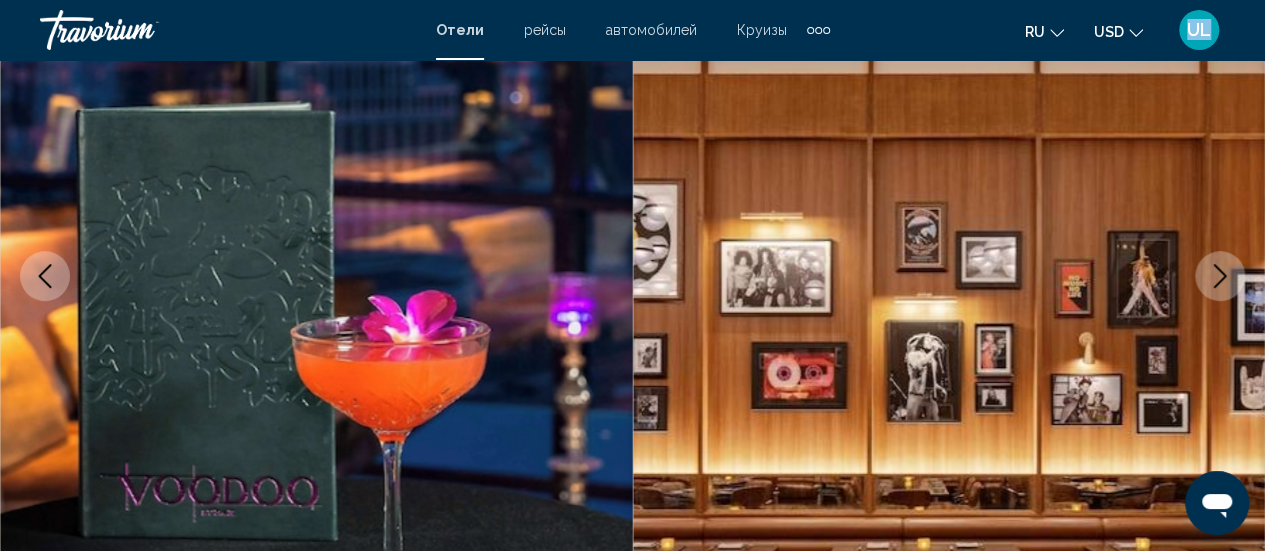 click 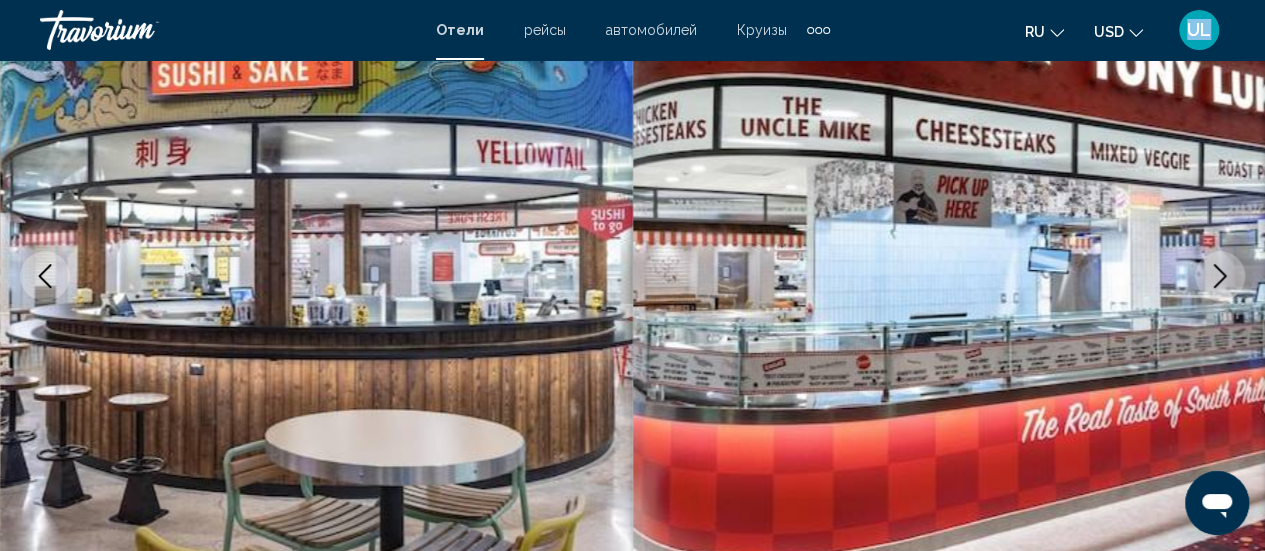click 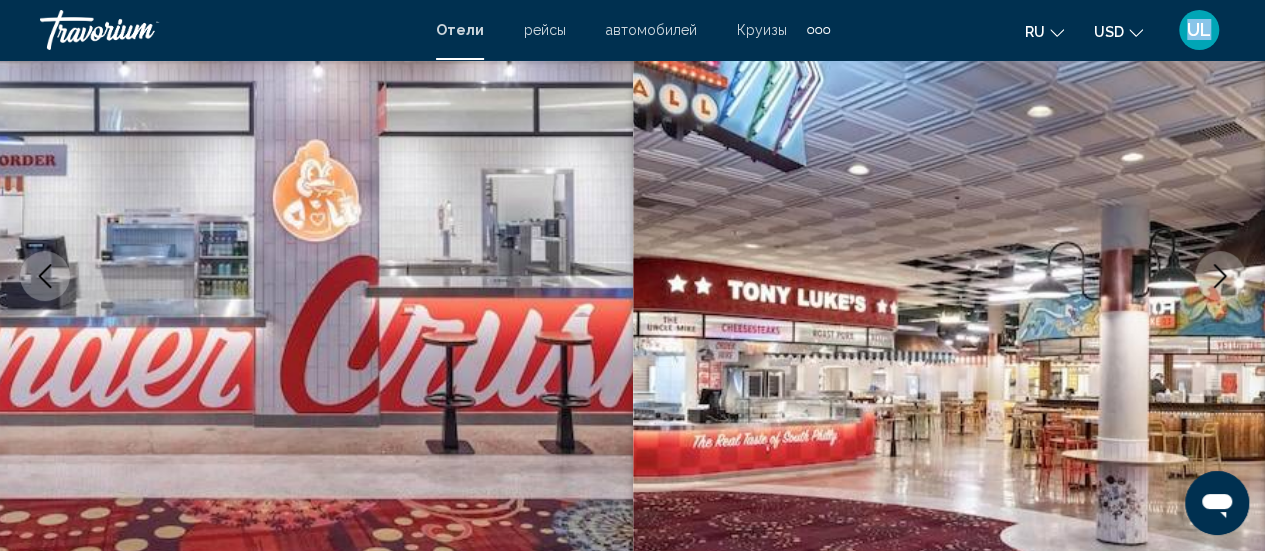 click 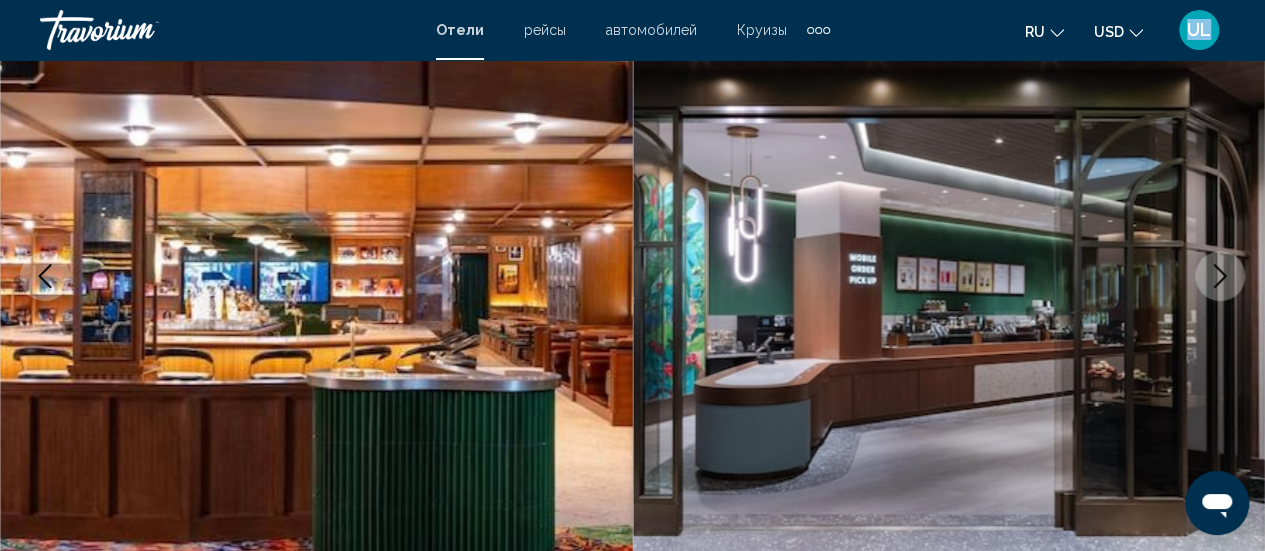 click 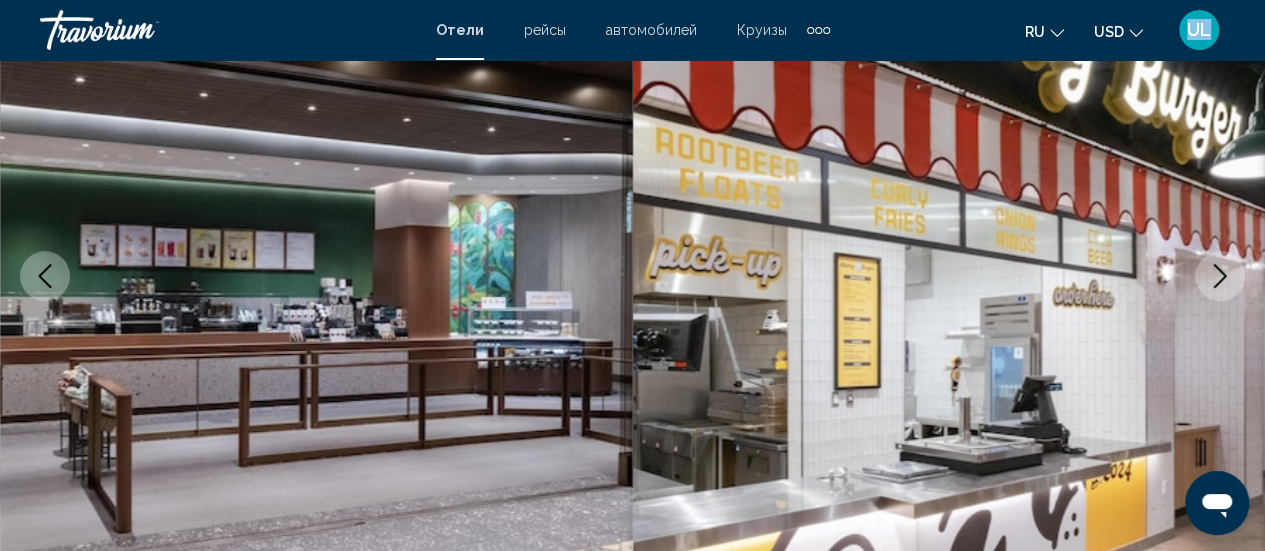 click 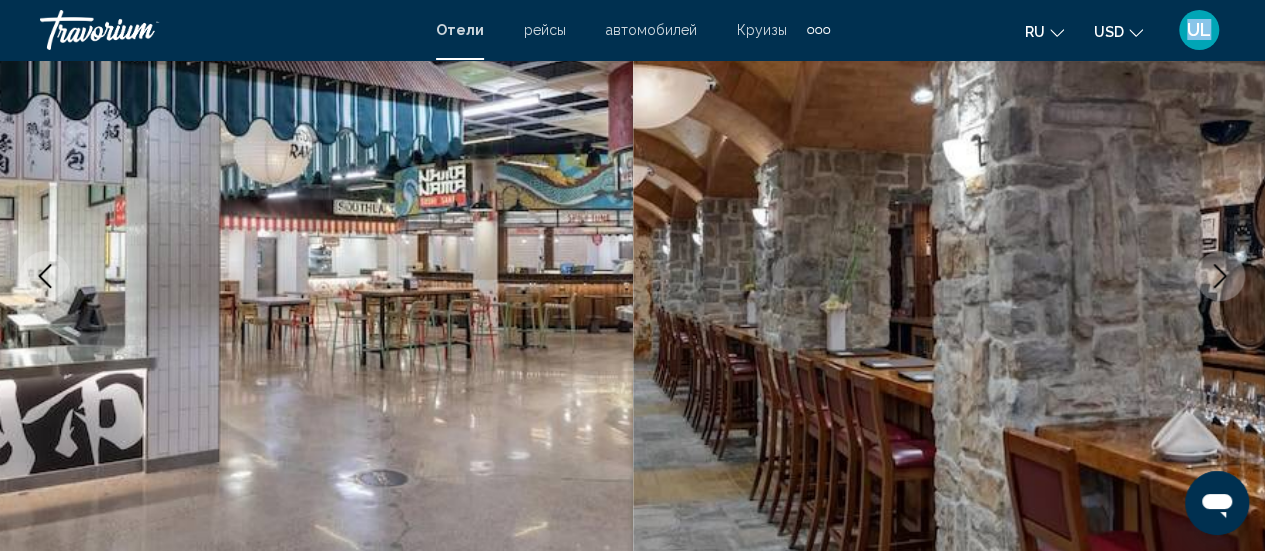 click 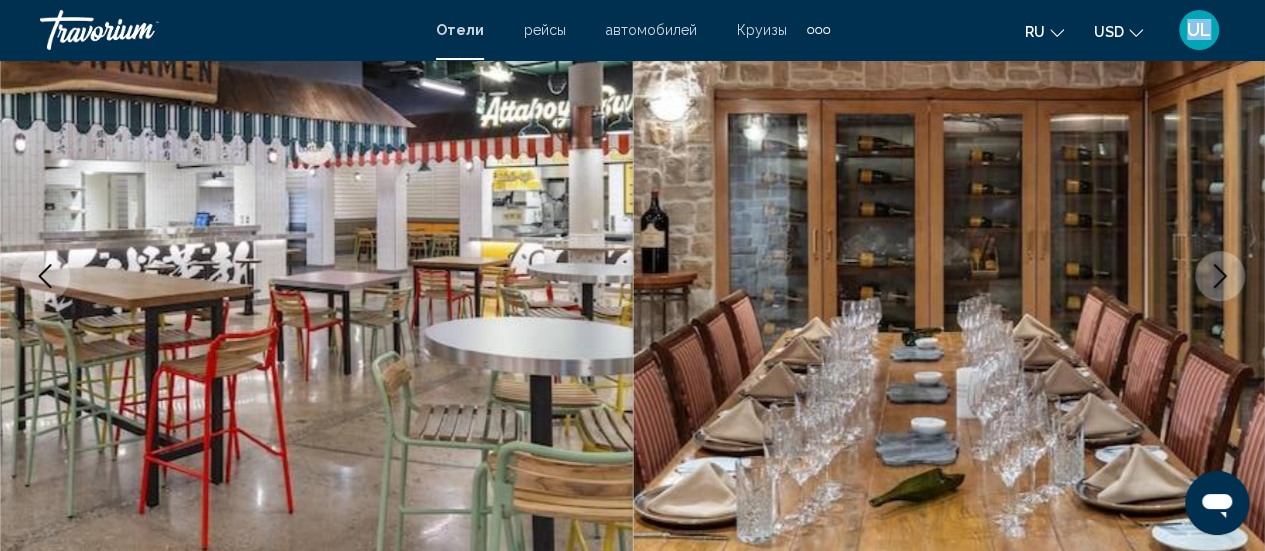 click 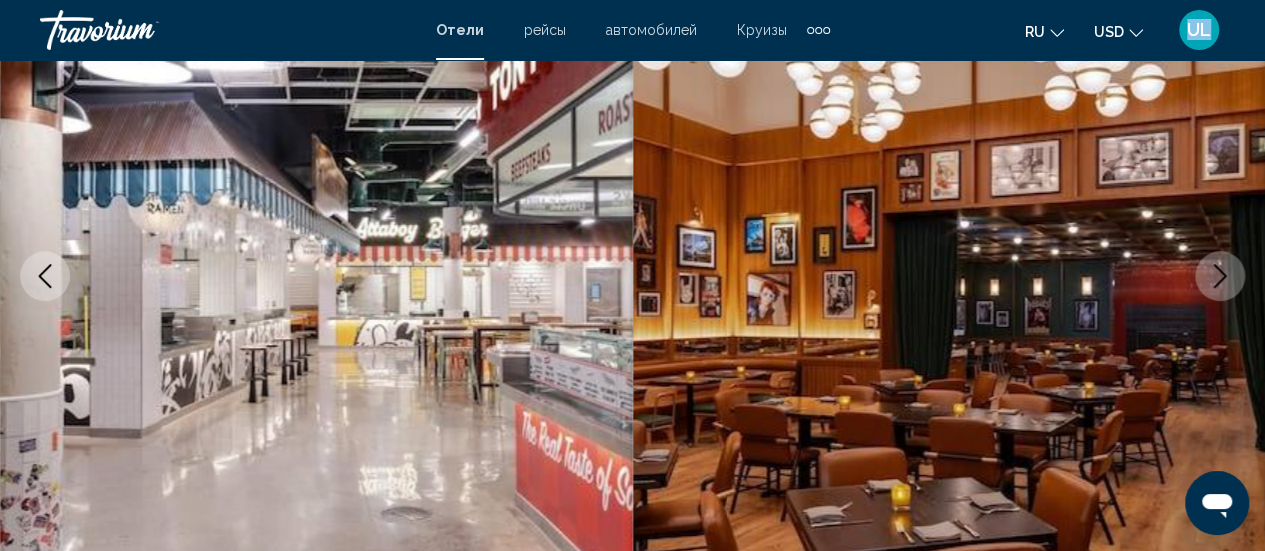 click 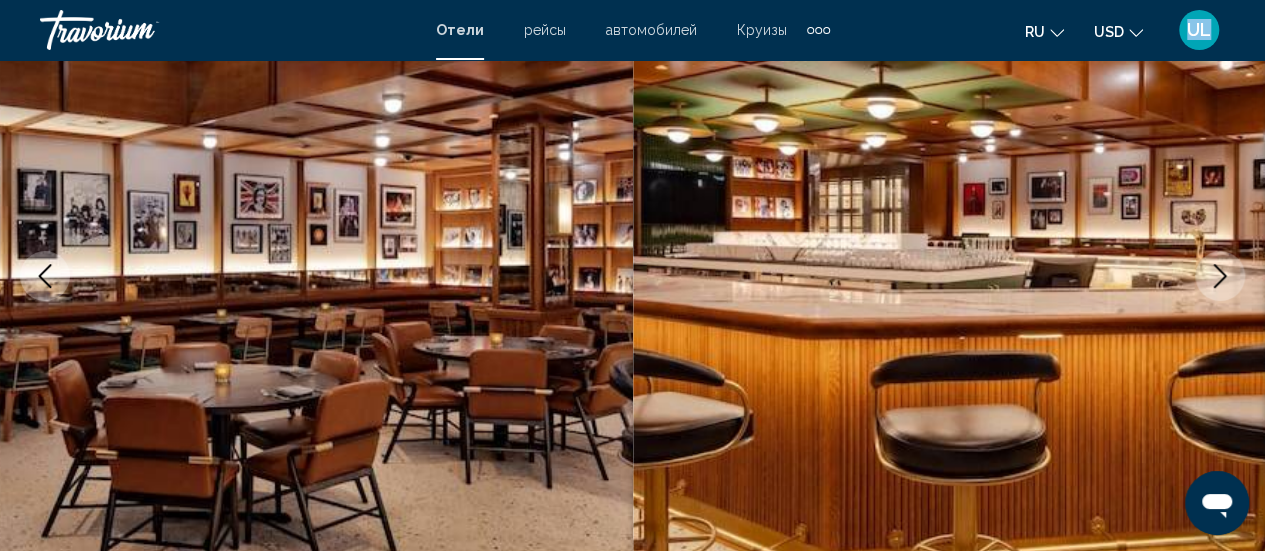 click 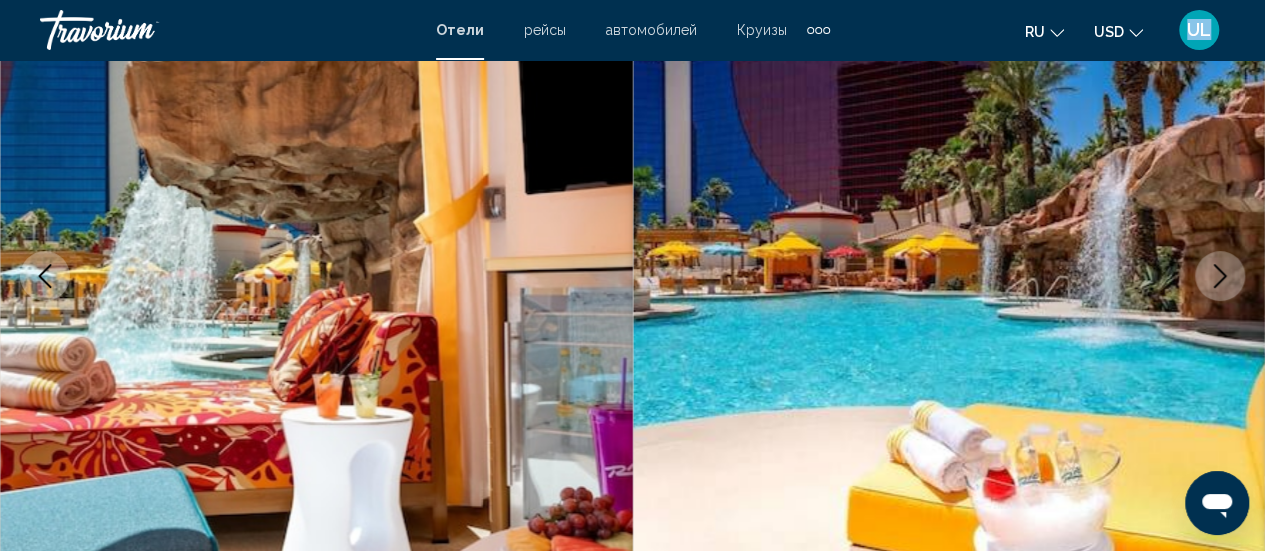 click 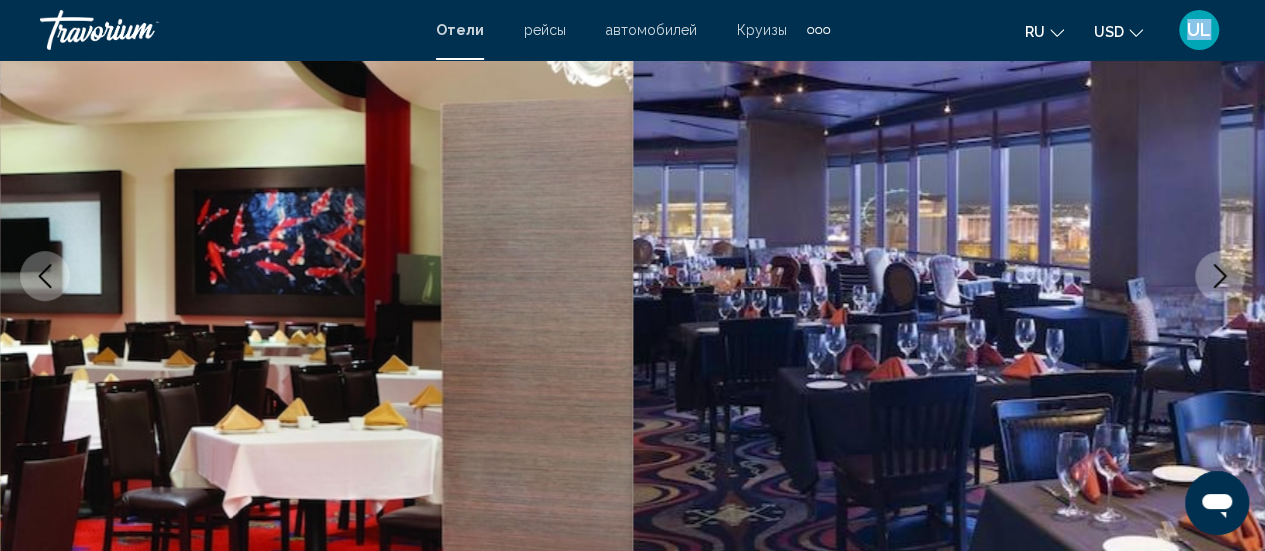 click 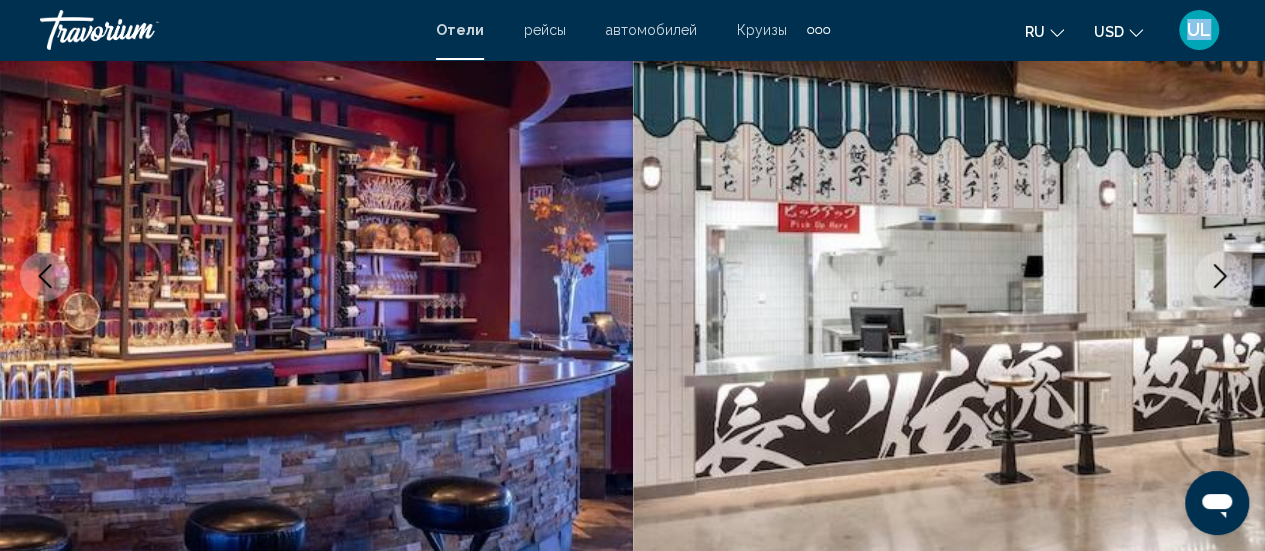 click 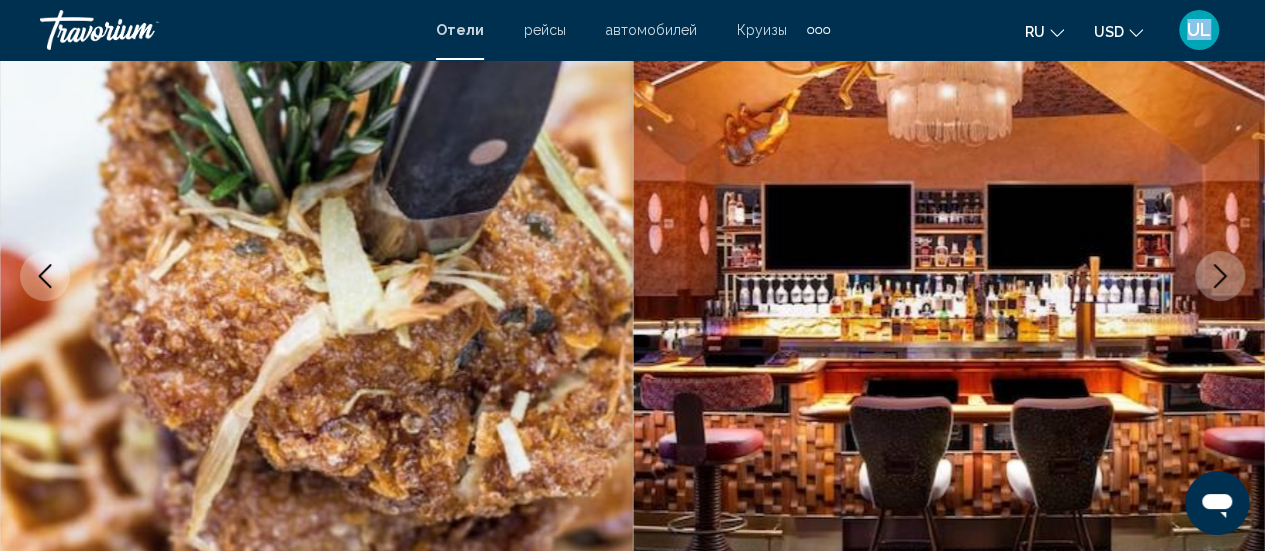 click 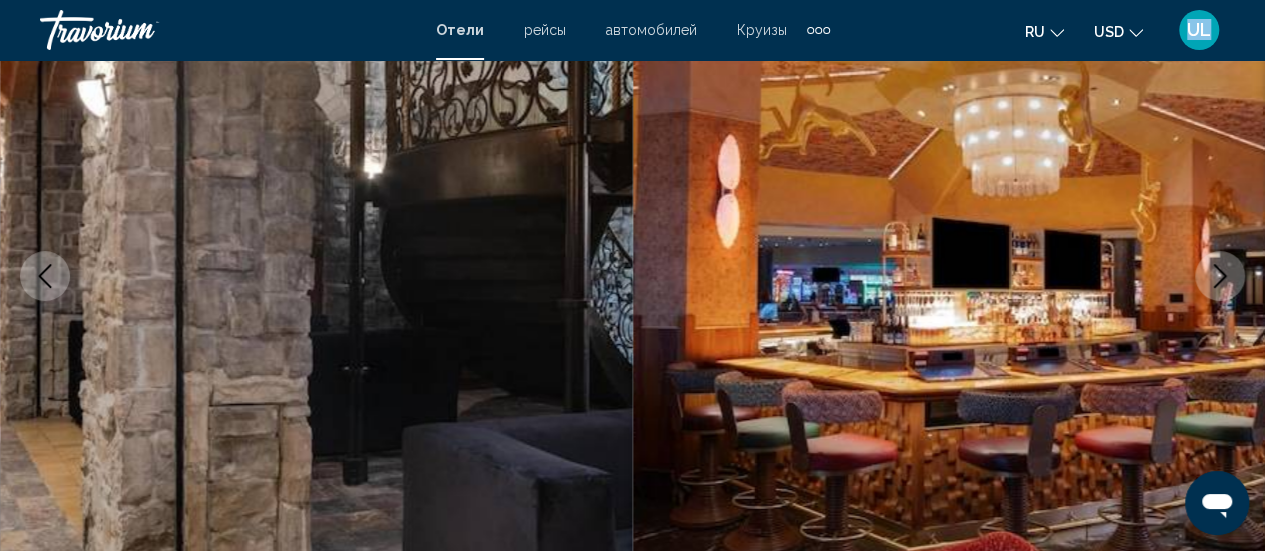 click 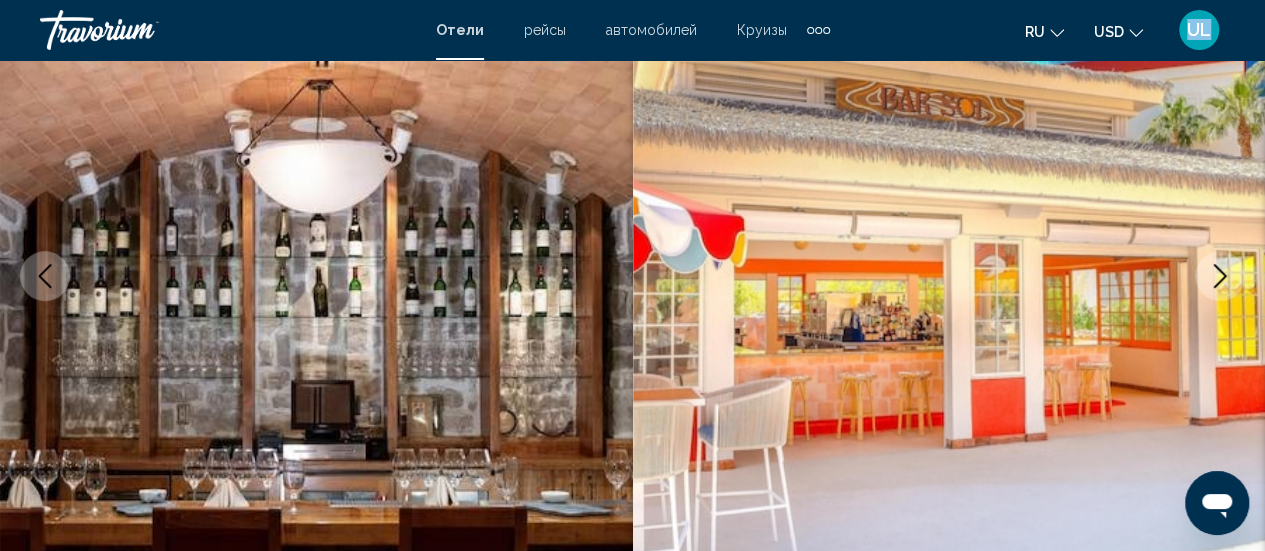 click 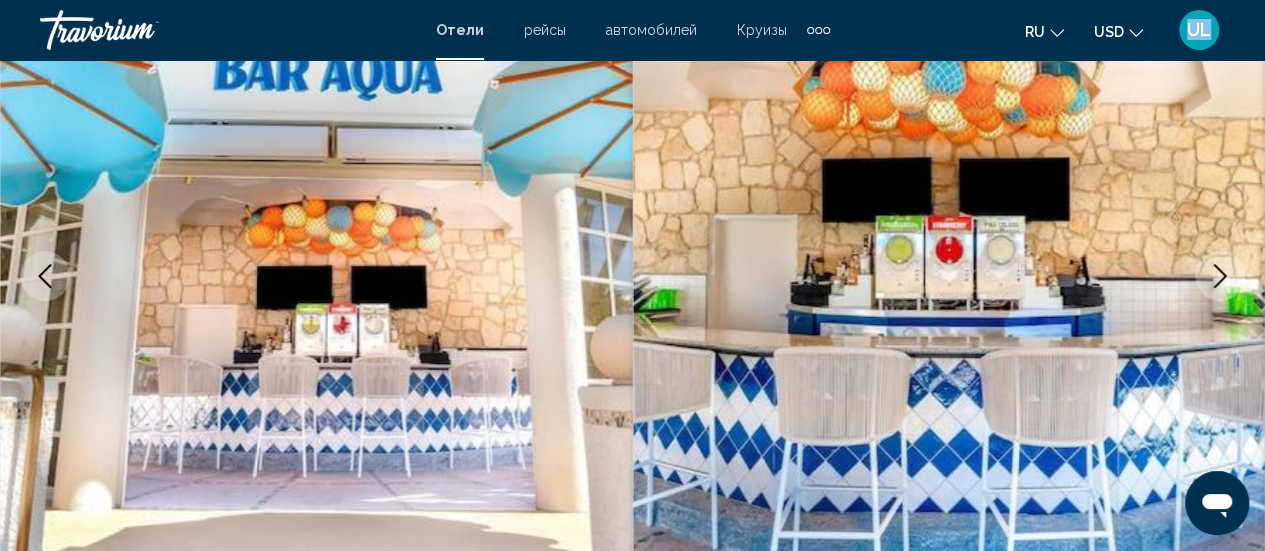 click 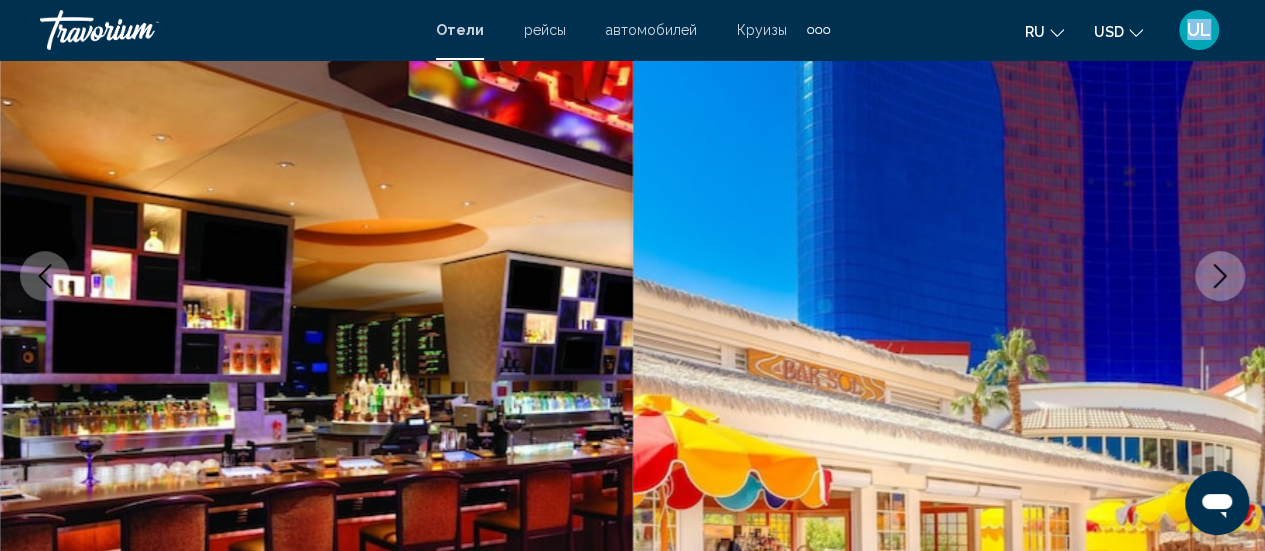 click 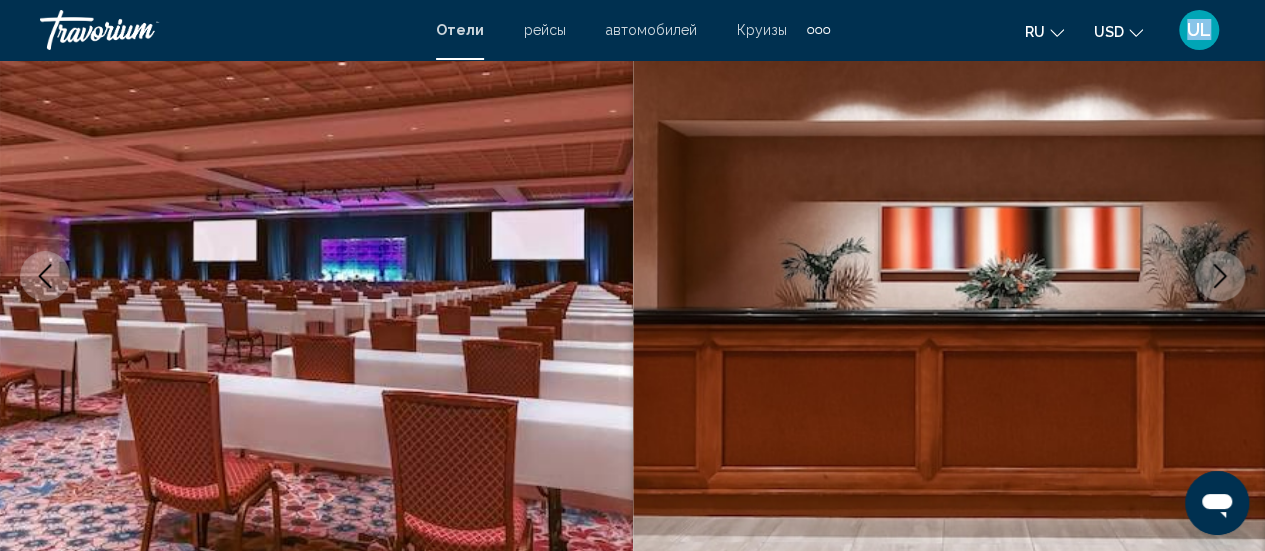 click 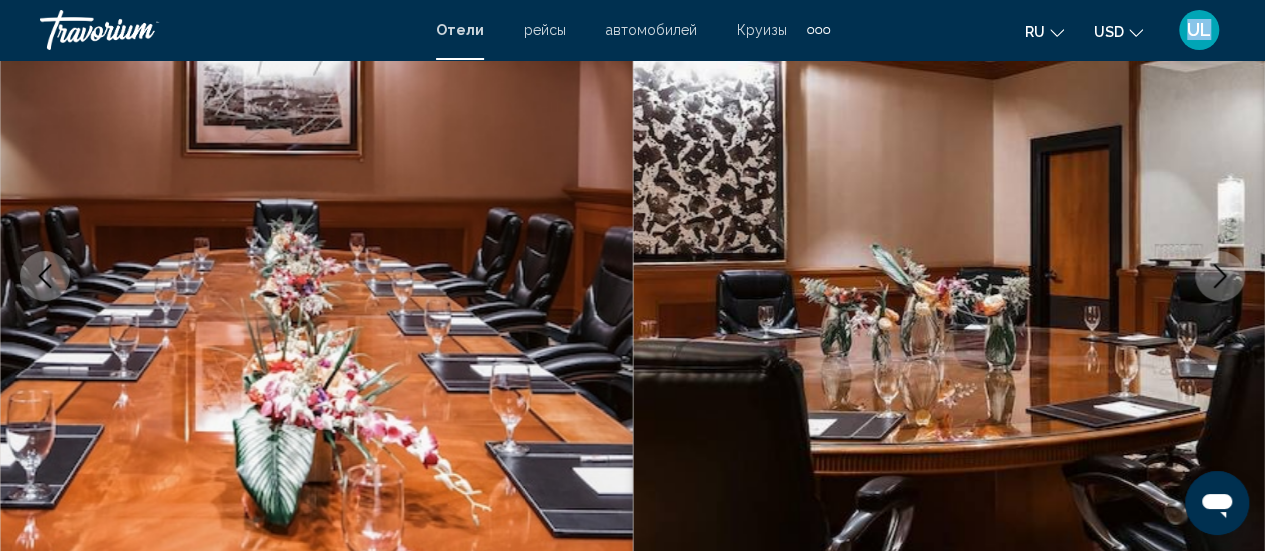 click 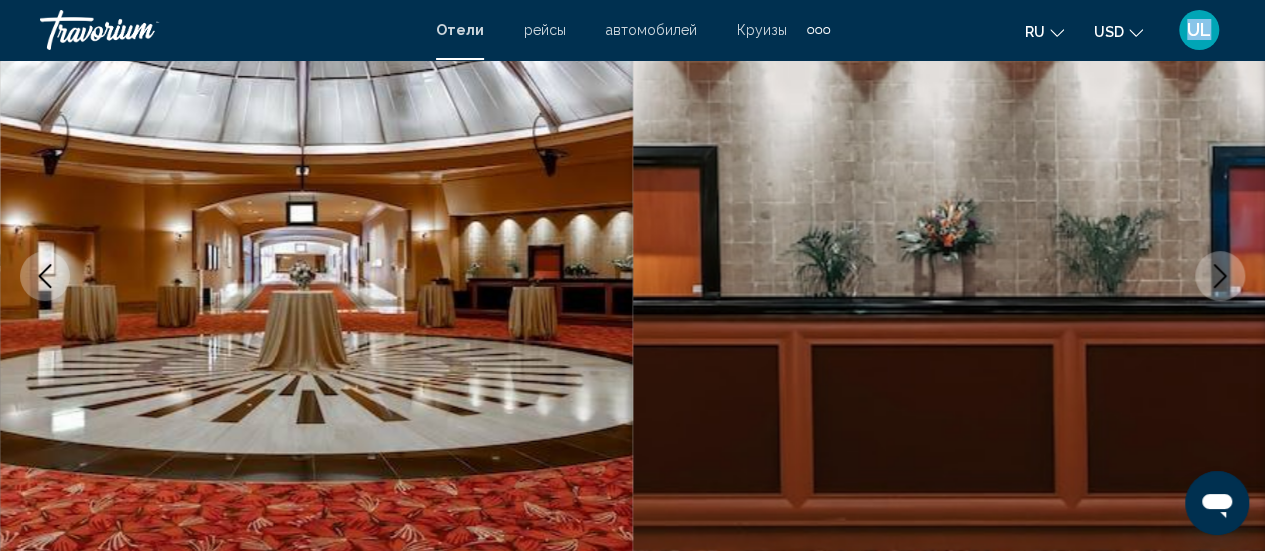 click 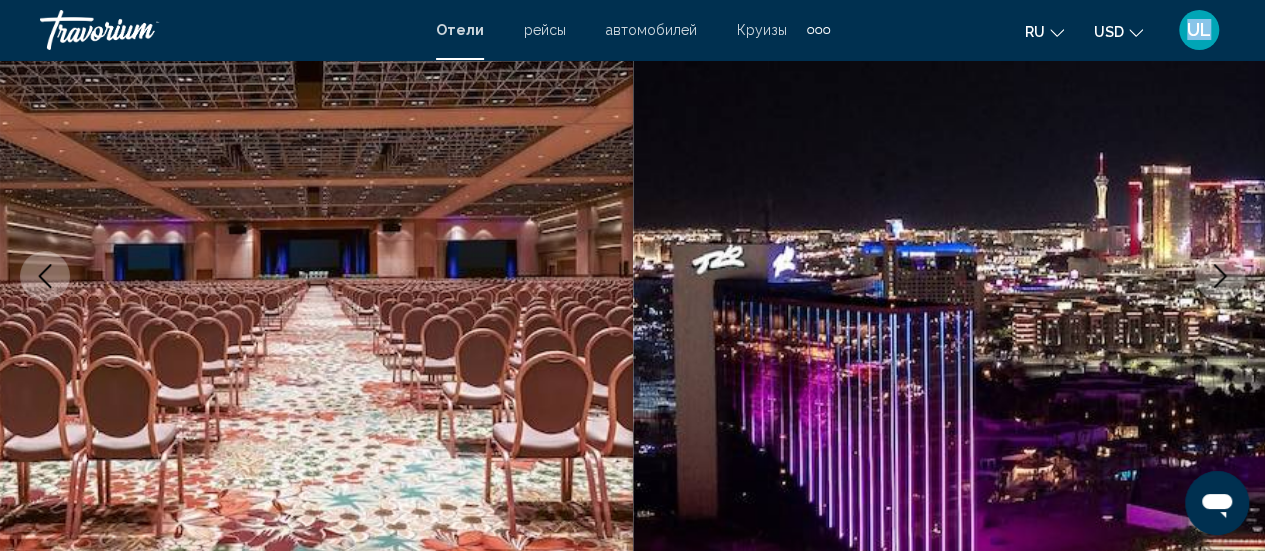 click 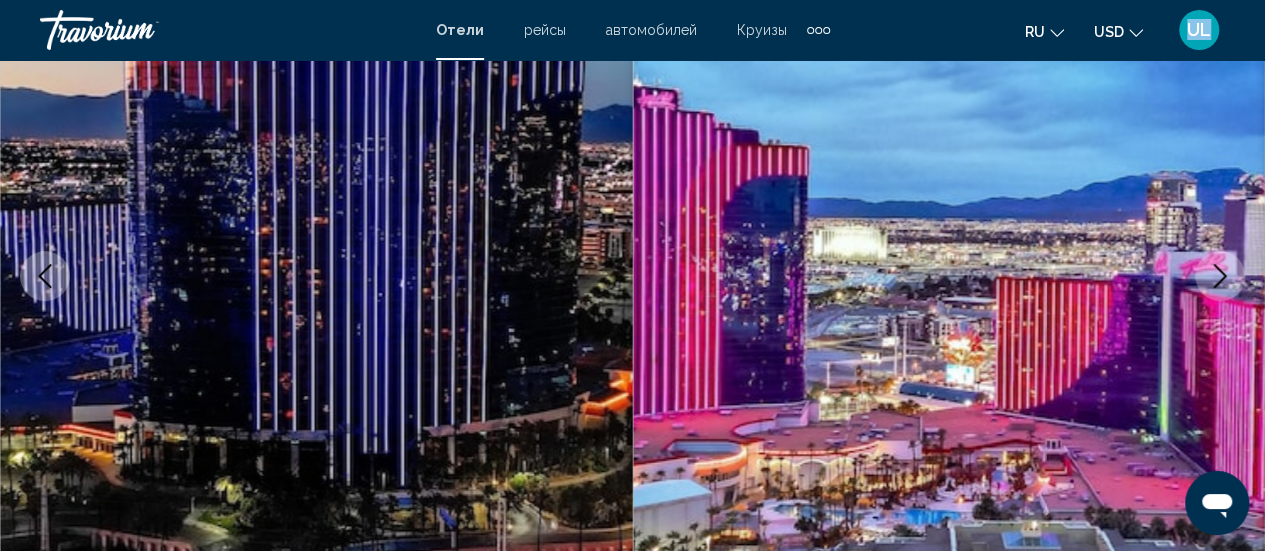 click 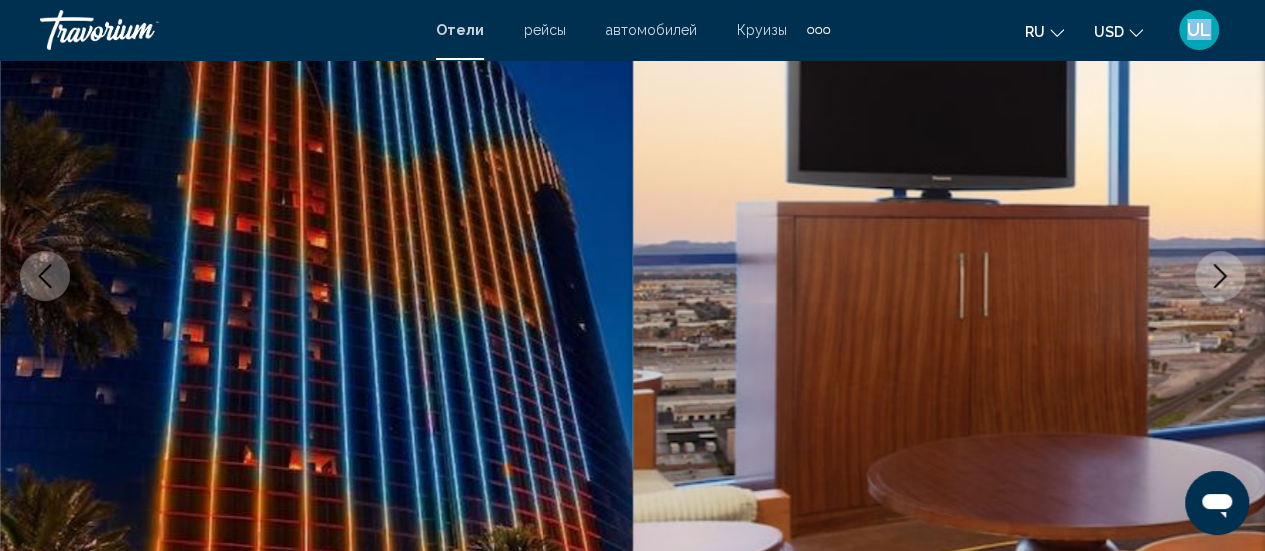 click 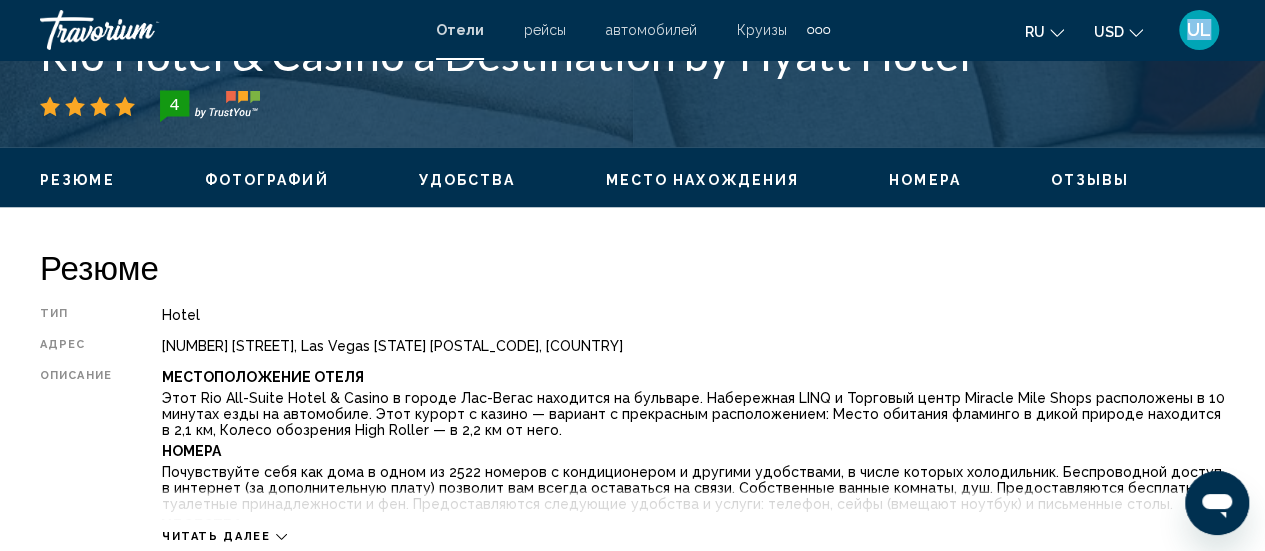 scroll, scrollTop: 1031, scrollLeft: 0, axis: vertical 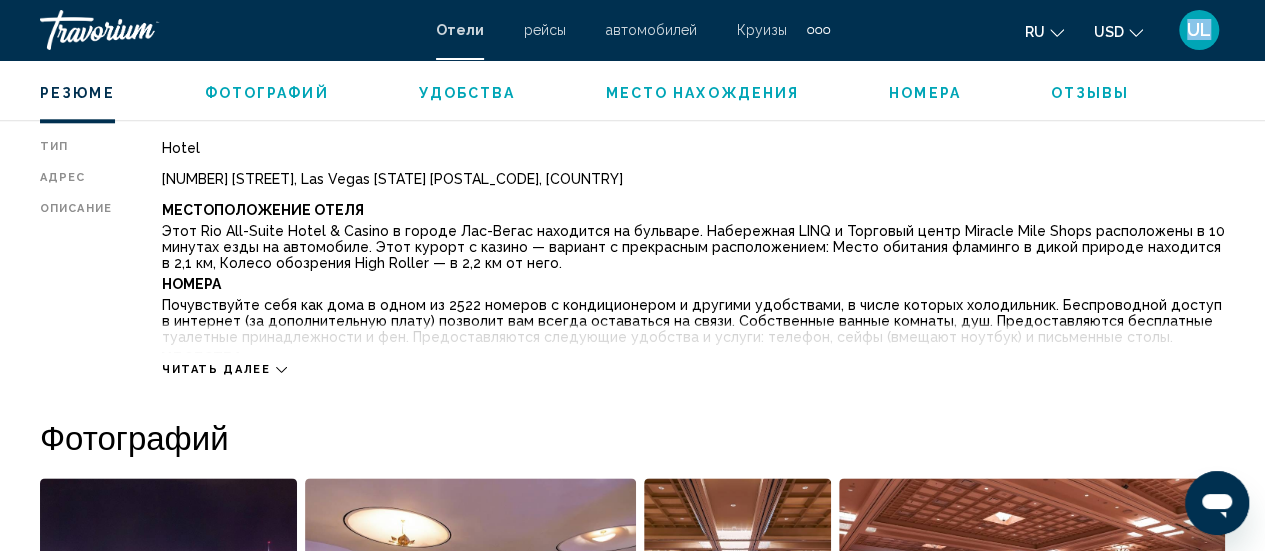 click on "Читать далее" at bounding box center [216, 369] 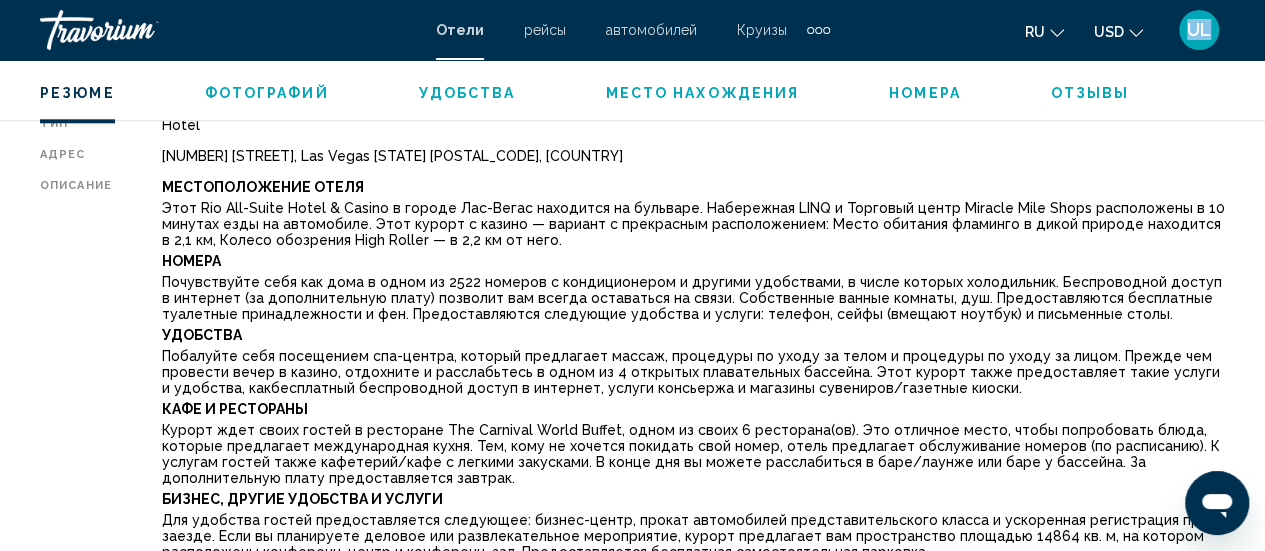 scroll, scrollTop: 1116, scrollLeft: 0, axis: vertical 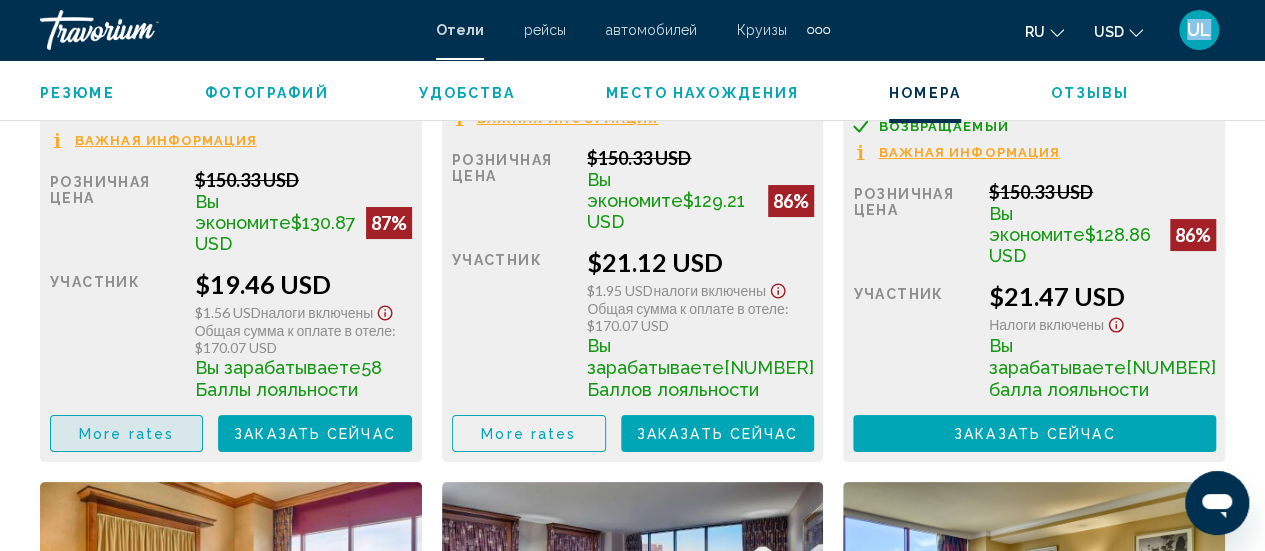 click on "More rates" at bounding box center (126, 434) 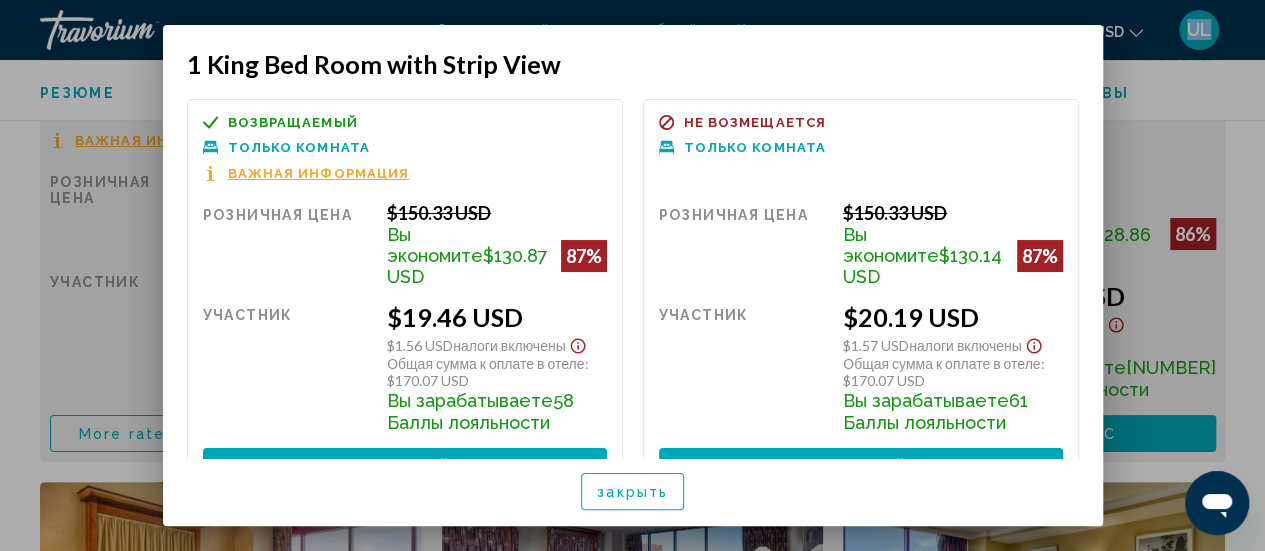 scroll, scrollTop: 0, scrollLeft: 0, axis: both 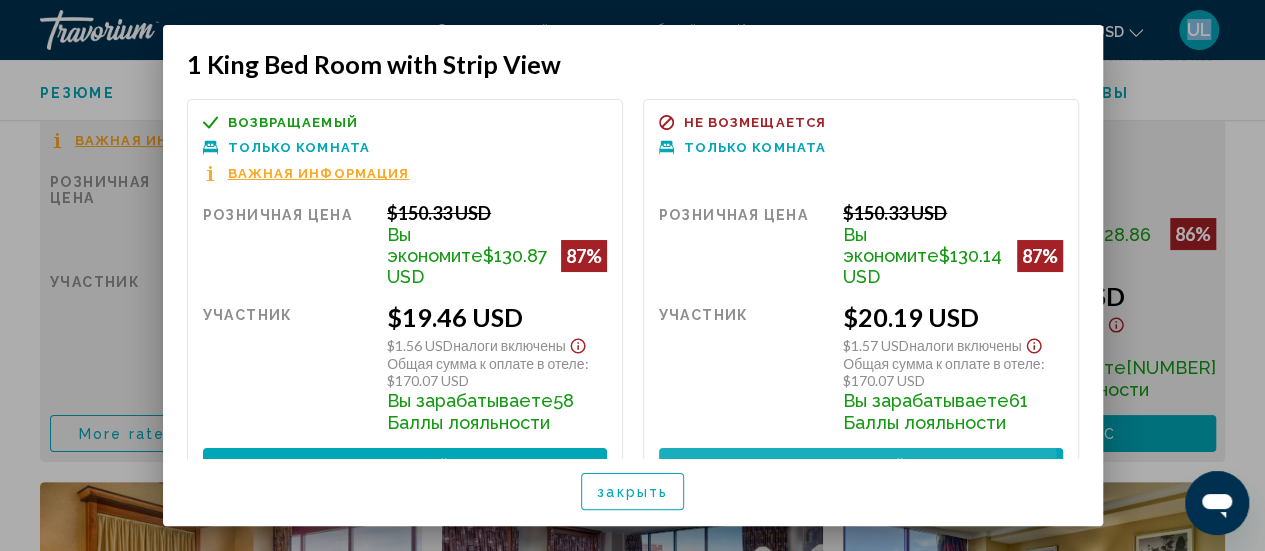 click on "Заказать сейчас" at bounding box center [861, 468] 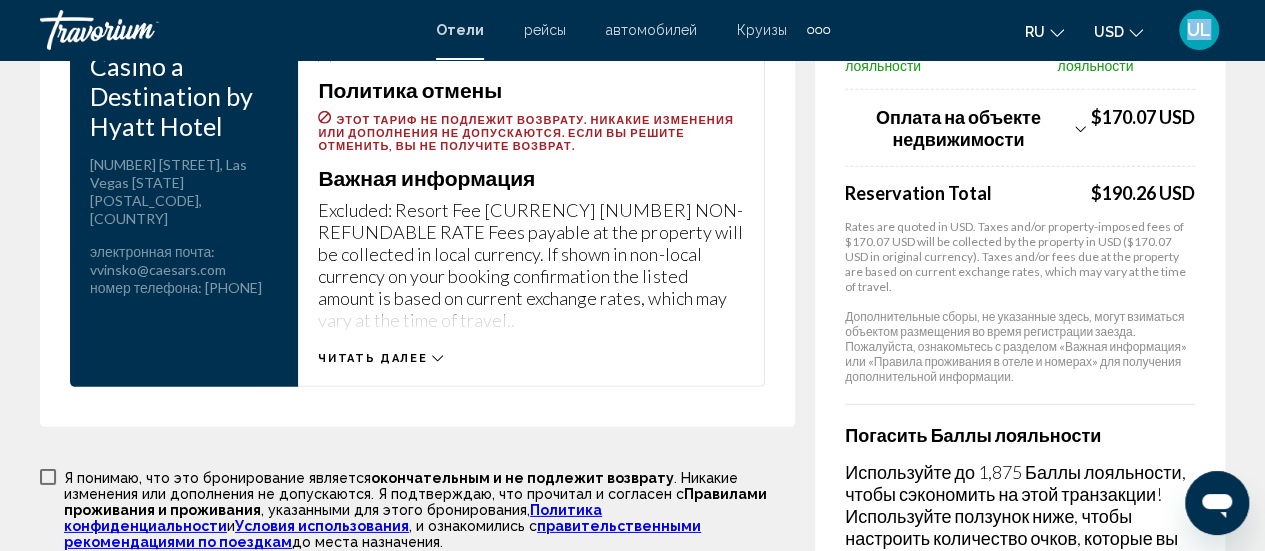 scroll, scrollTop: 2896, scrollLeft: 0, axis: vertical 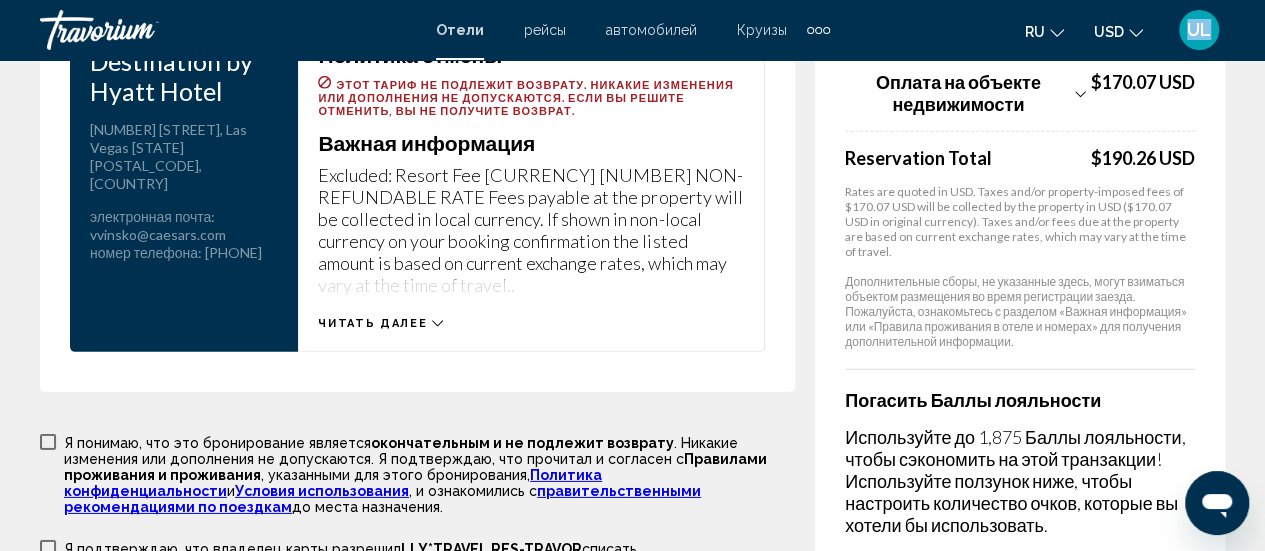 click on "Читать далее" at bounding box center (372, 323) 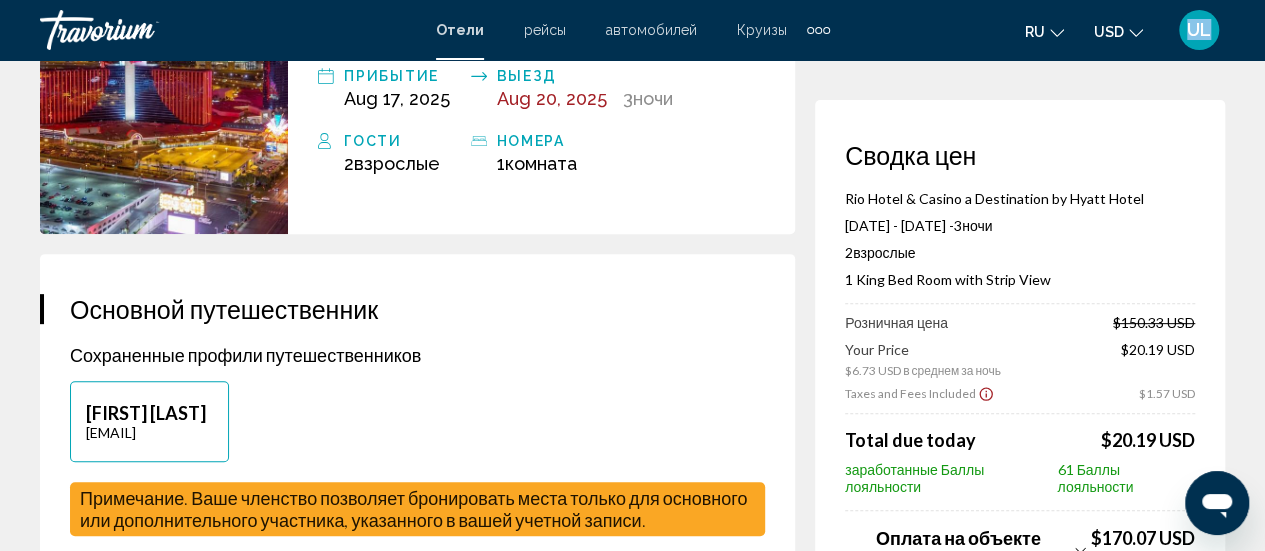 scroll, scrollTop: 0, scrollLeft: 0, axis: both 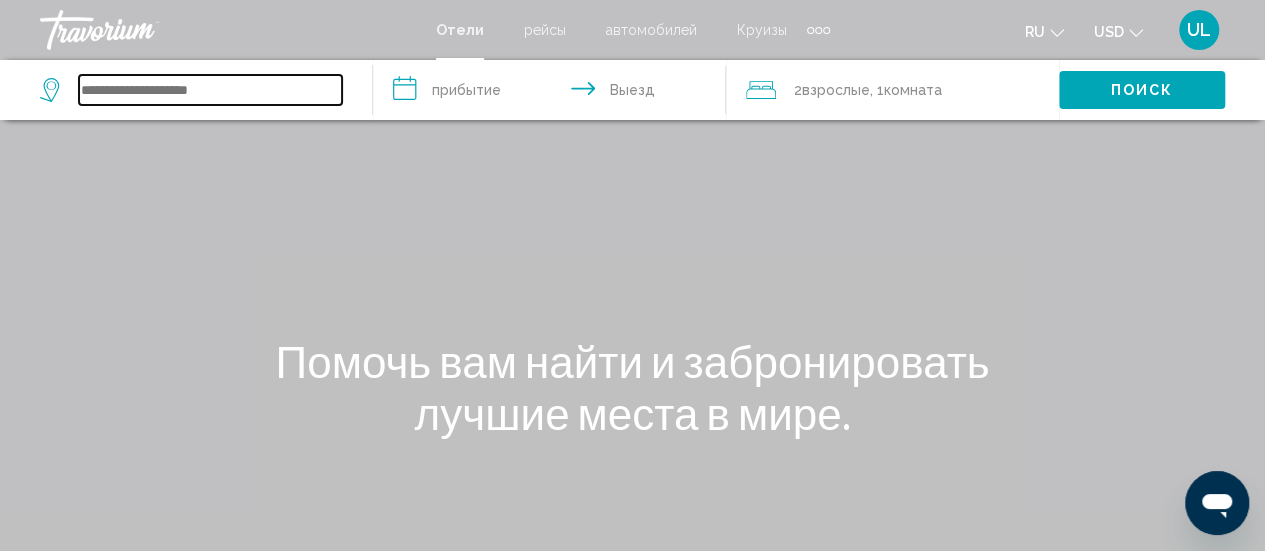click at bounding box center [210, 90] 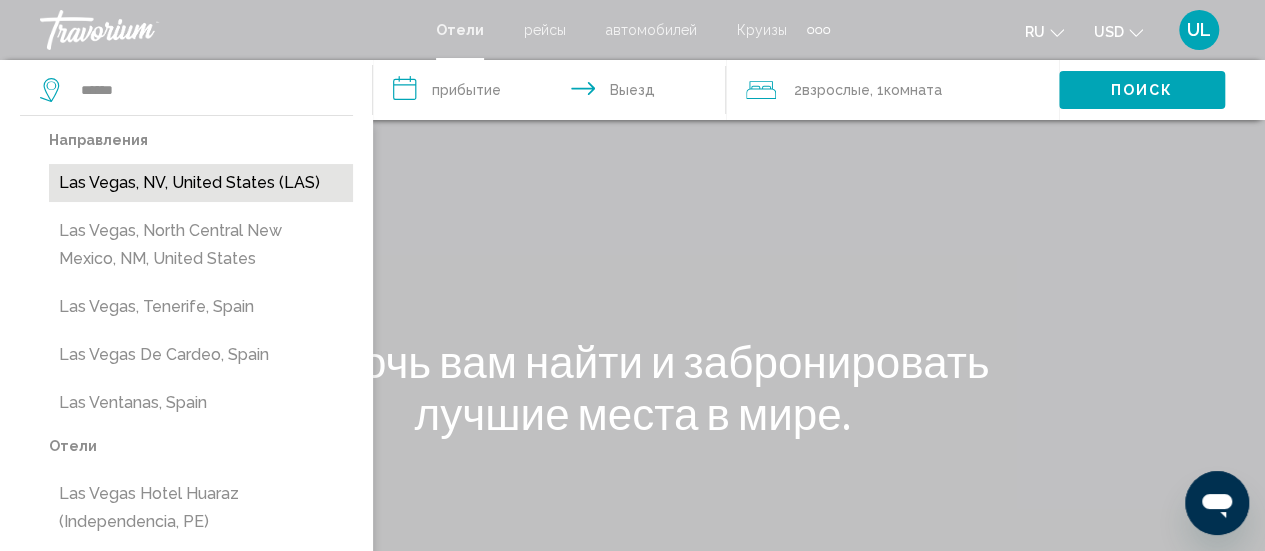 click on "Las Vegas, NV, United States (LAS)" at bounding box center [201, 183] 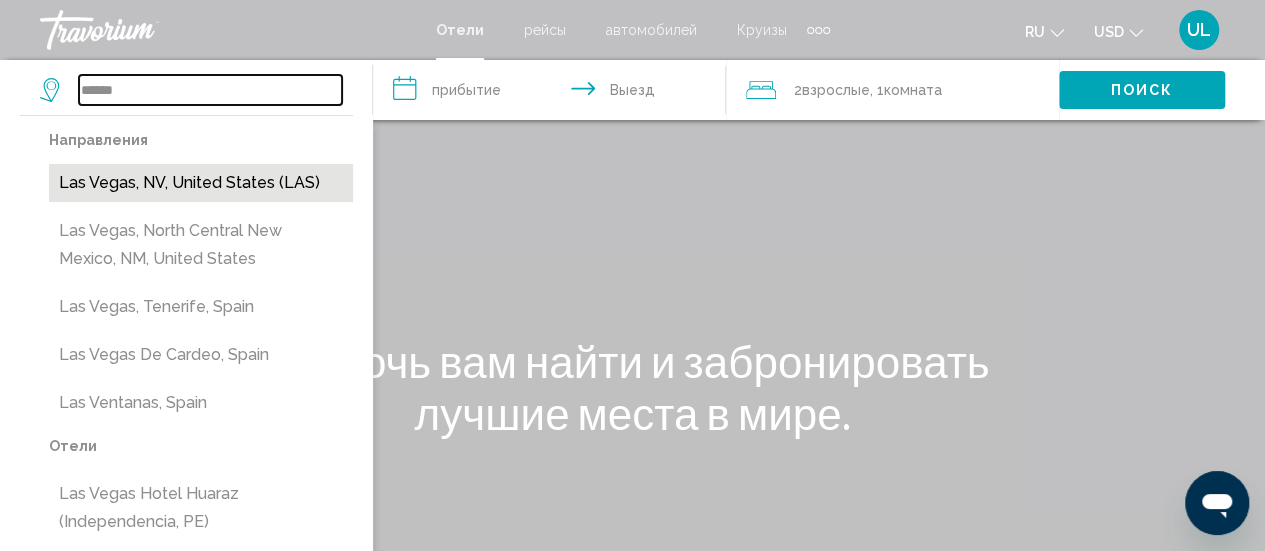 type on "**********" 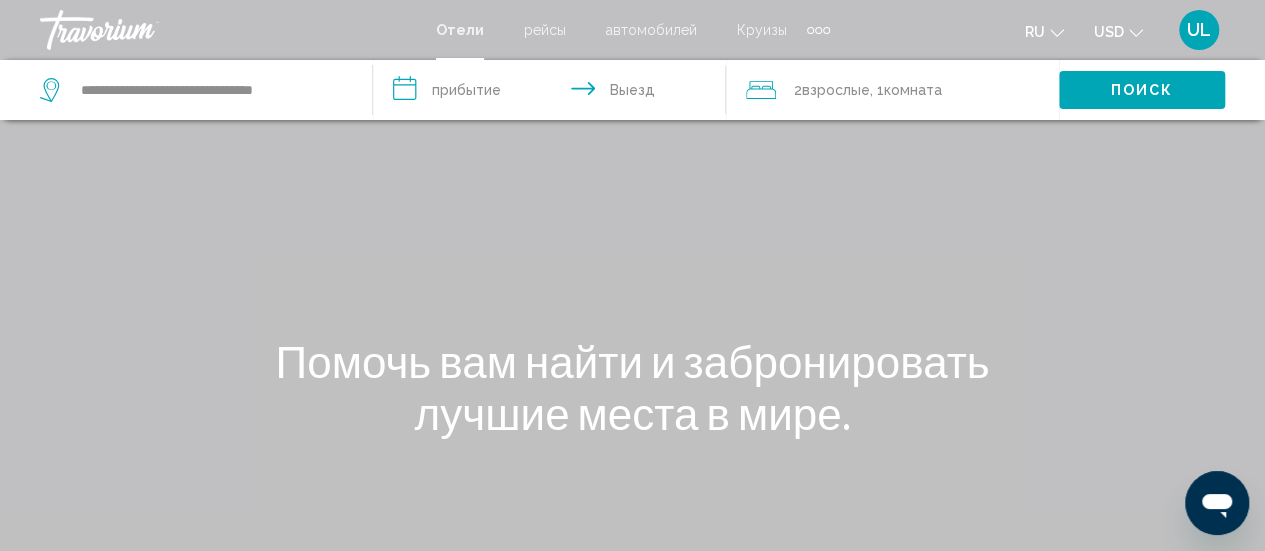 click on "**********" at bounding box center [553, 93] 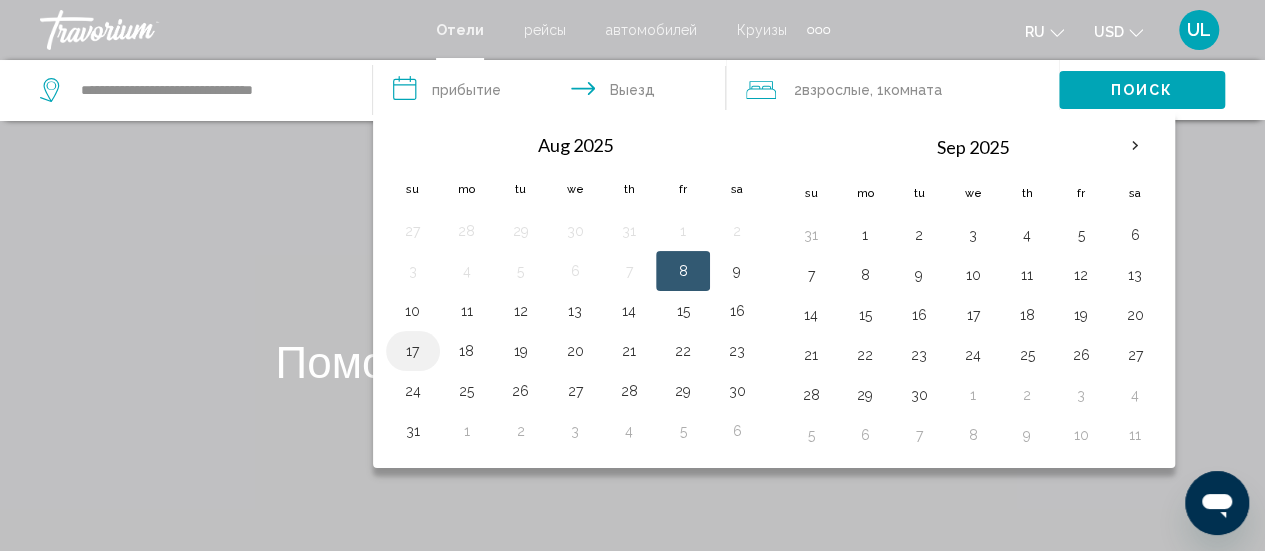 click on "17" at bounding box center [413, 351] 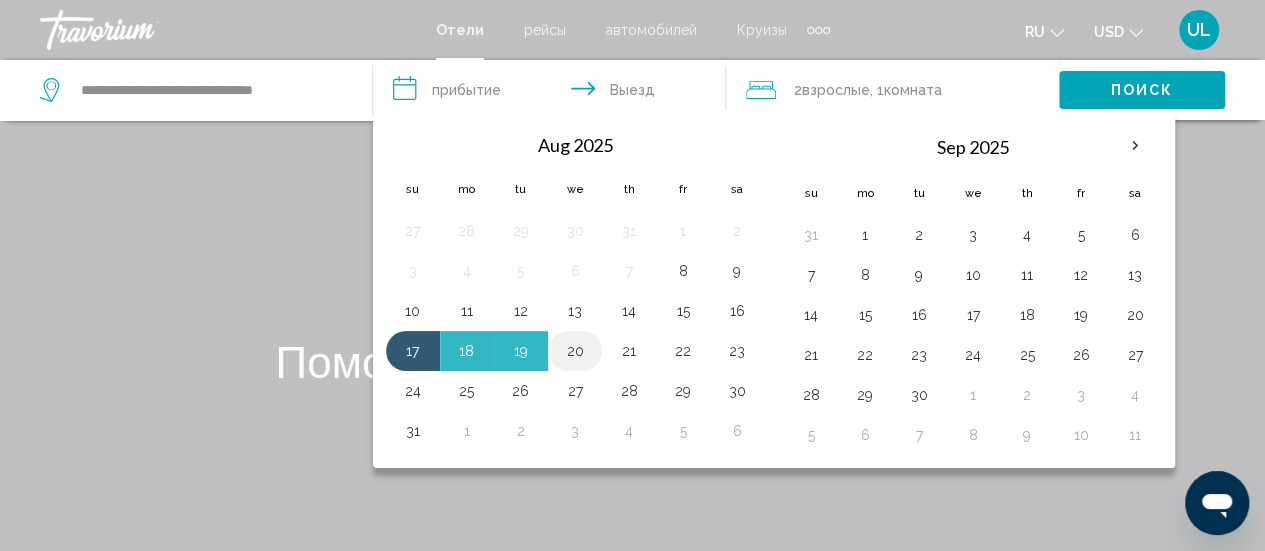click on "20" at bounding box center [575, 351] 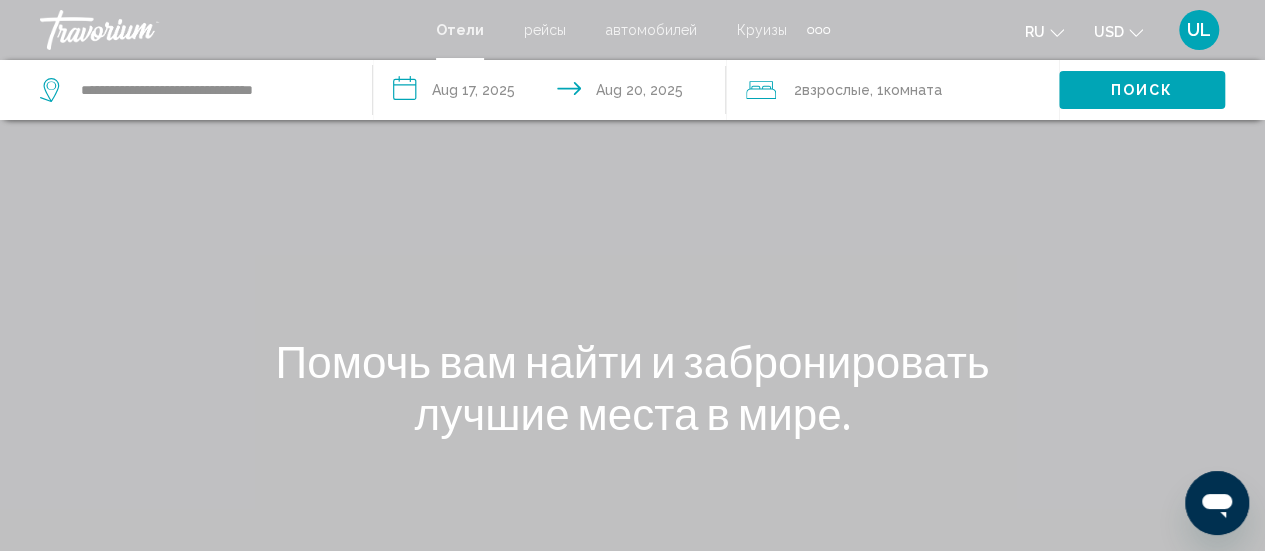 click on "Поиск" at bounding box center [1142, 91] 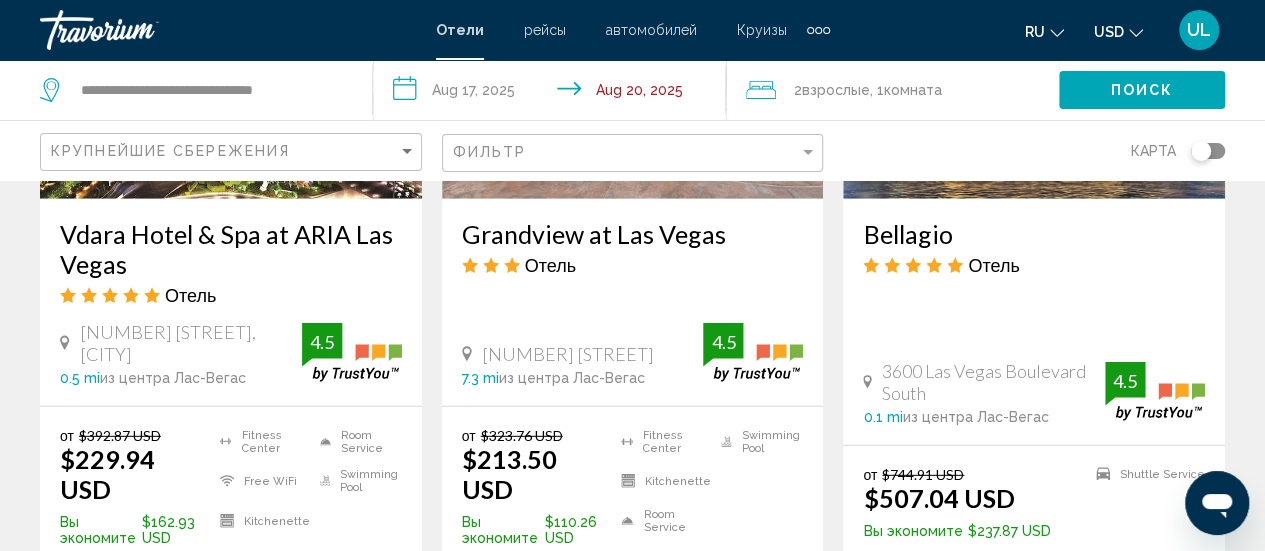 scroll, scrollTop: 2660, scrollLeft: 0, axis: vertical 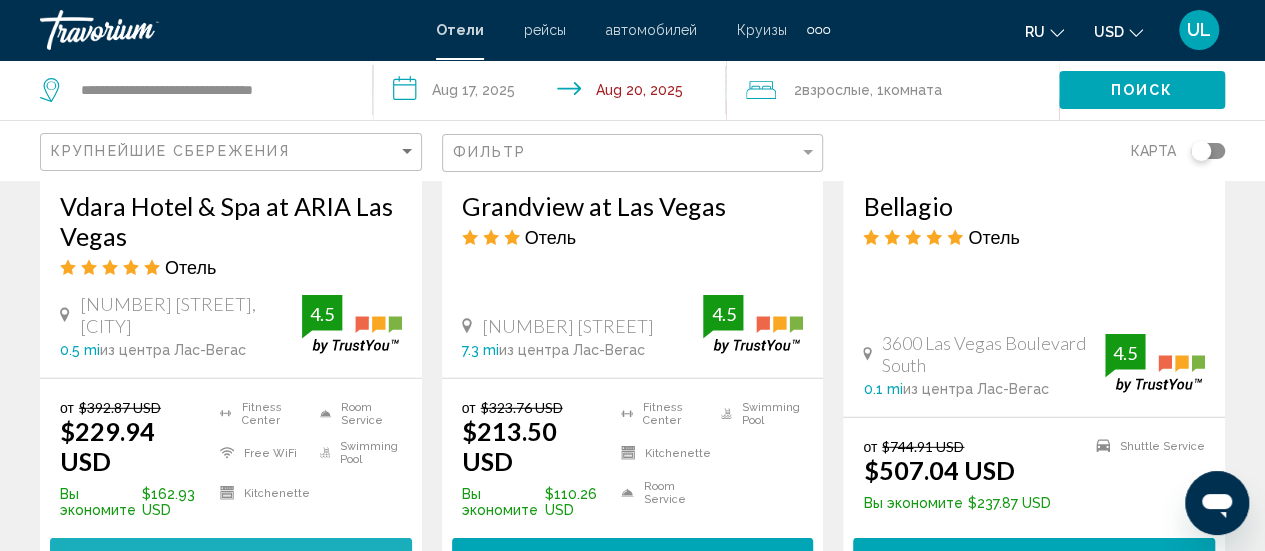 click on "Выберите номер" at bounding box center [231, 556] 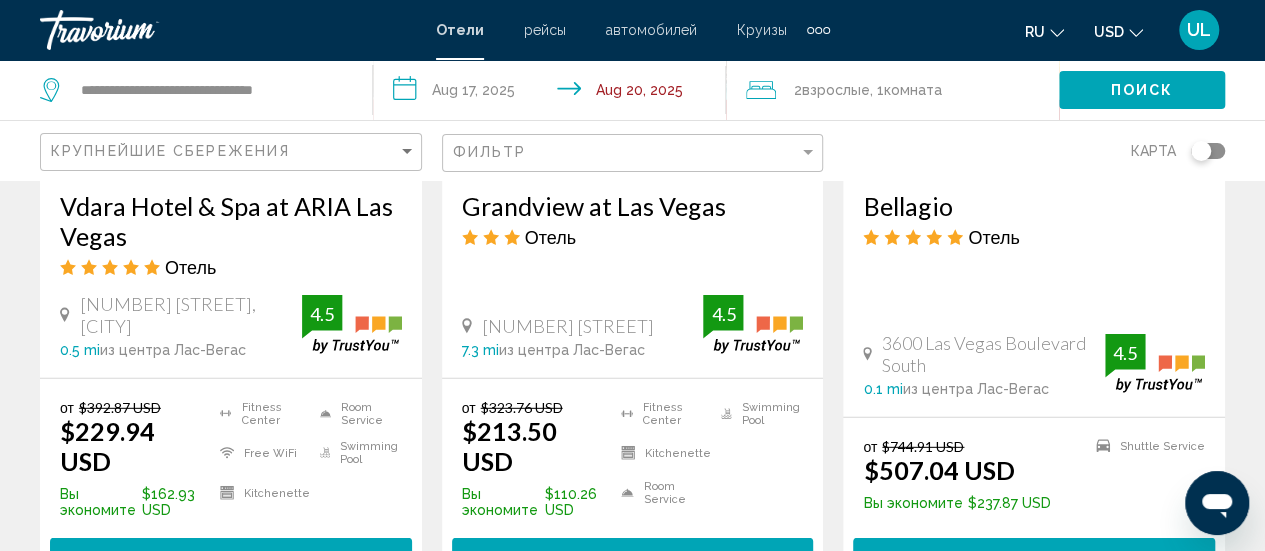 scroll, scrollTop: 259, scrollLeft: 0, axis: vertical 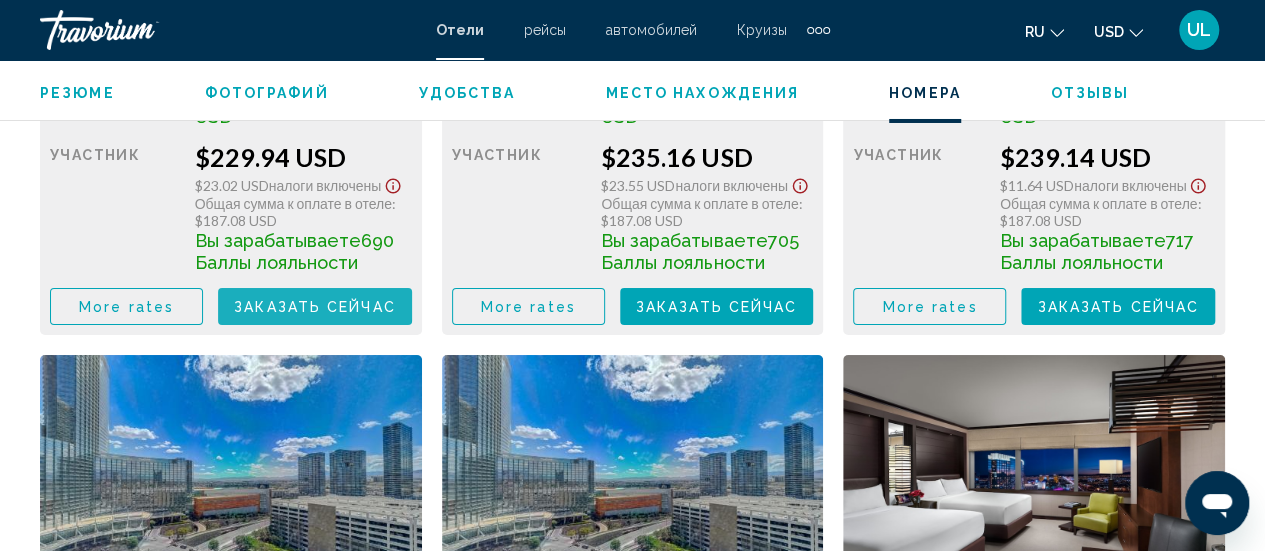 click on "Заказать сейчас" at bounding box center [315, 307] 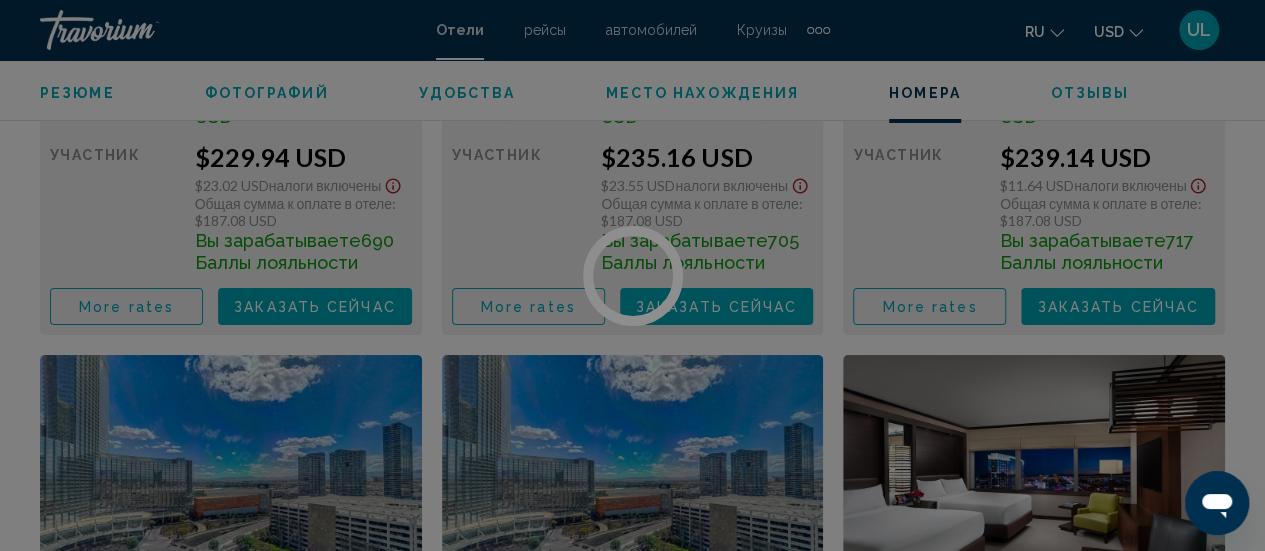 scroll, scrollTop: 0, scrollLeft: 0, axis: both 